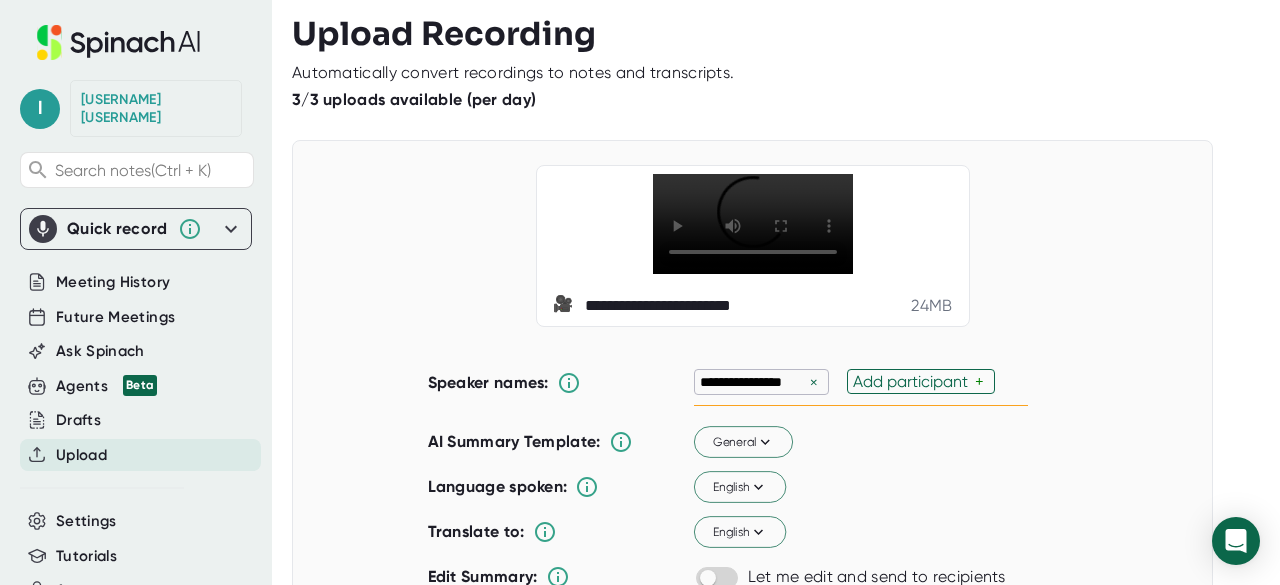 scroll, scrollTop: 0, scrollLeft: 0, axis: both 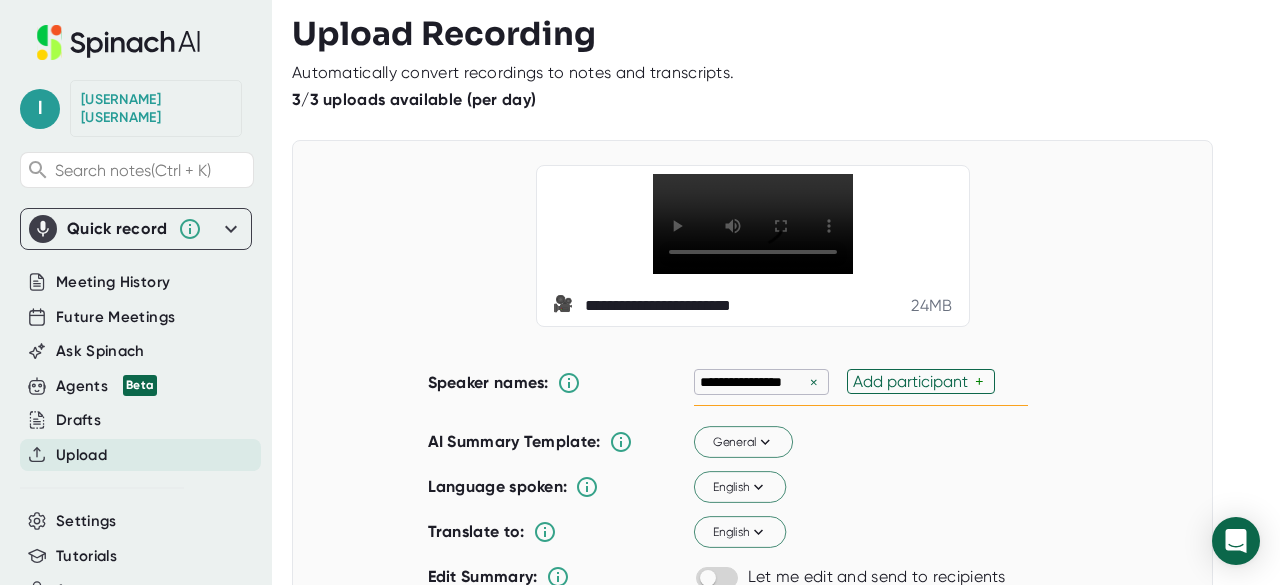 click on "×" at bounding box center [814, 382] 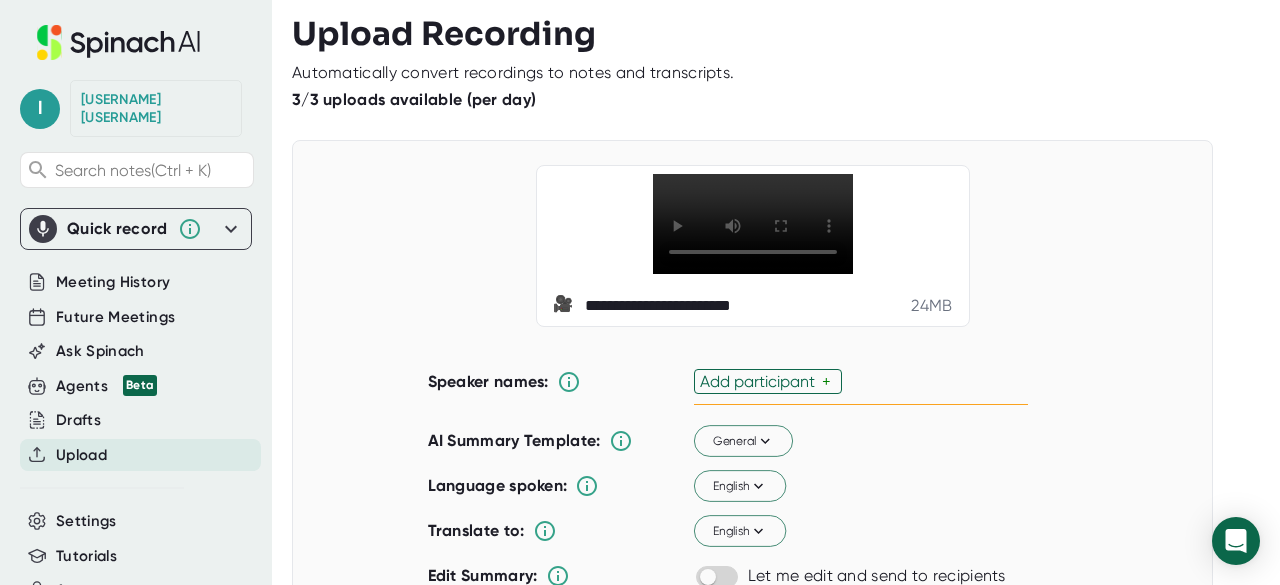 click on "Add participant" at bounding box center (761, 381) 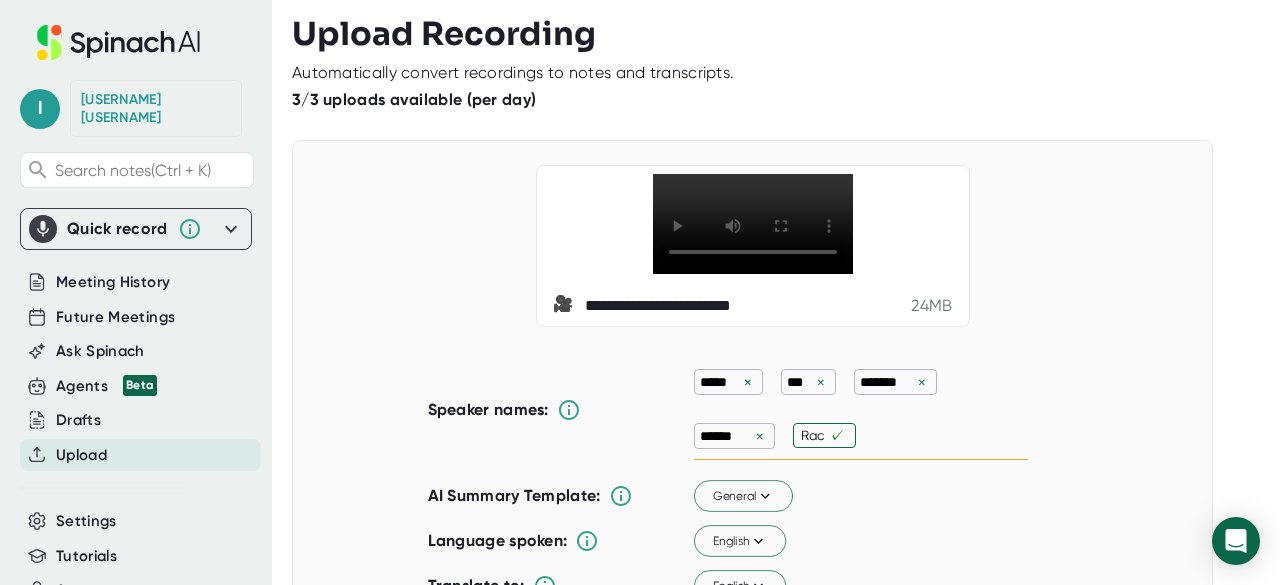 type on "[FIRST]" 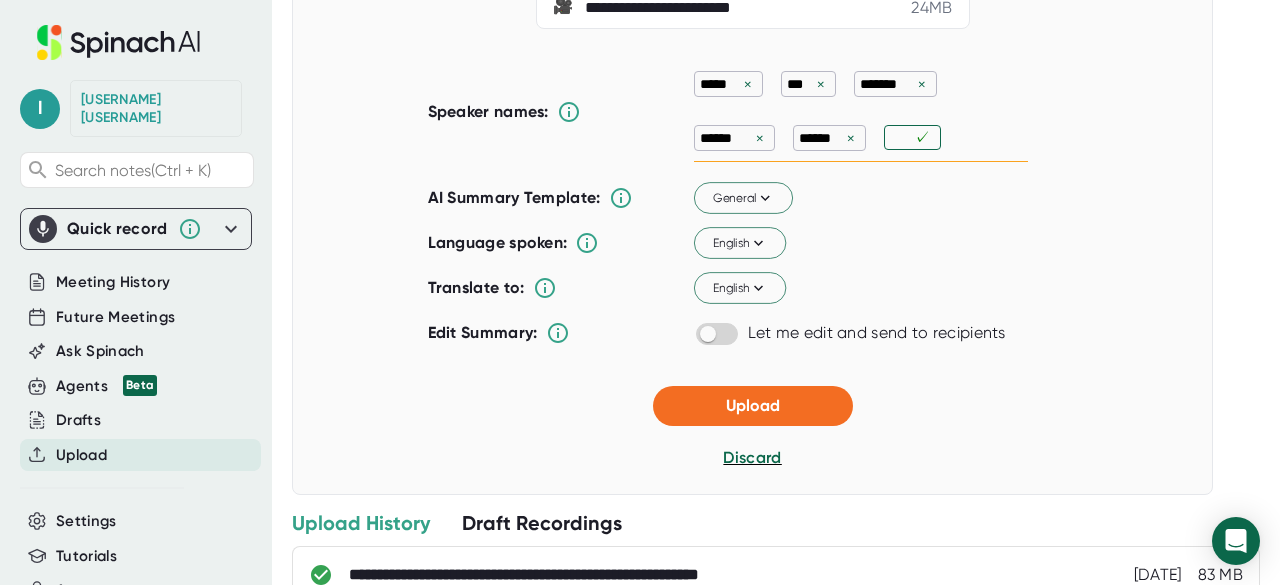 scroll, scrollTop: 338, scrollLeft: 0, axis: vertical 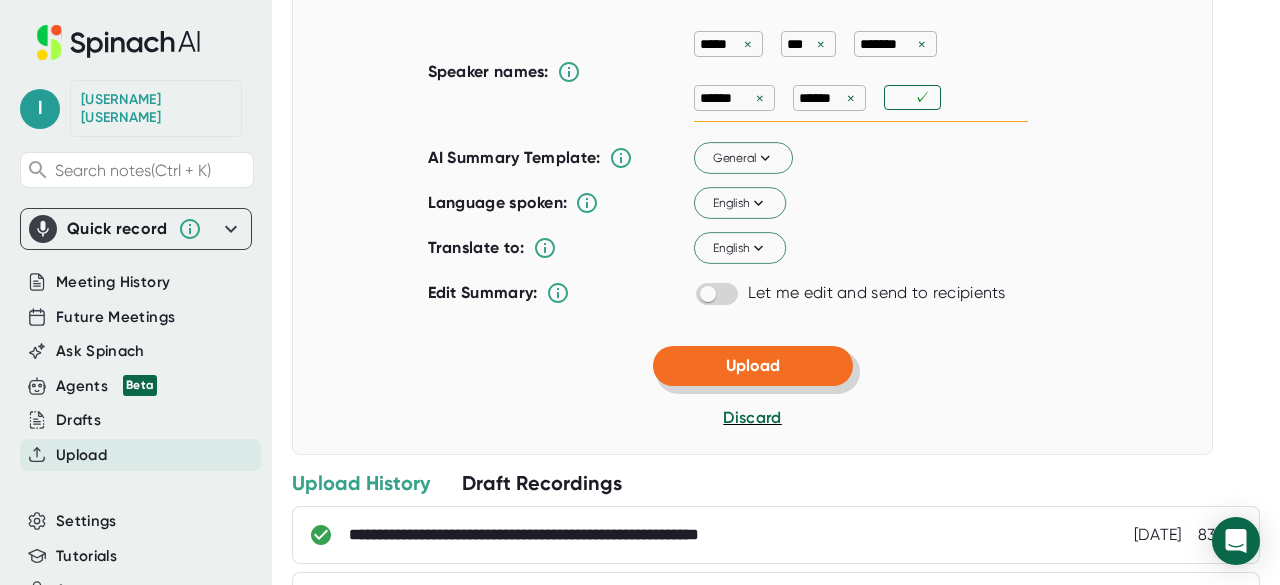 click on "Upload" at bounding box center (753, 366) 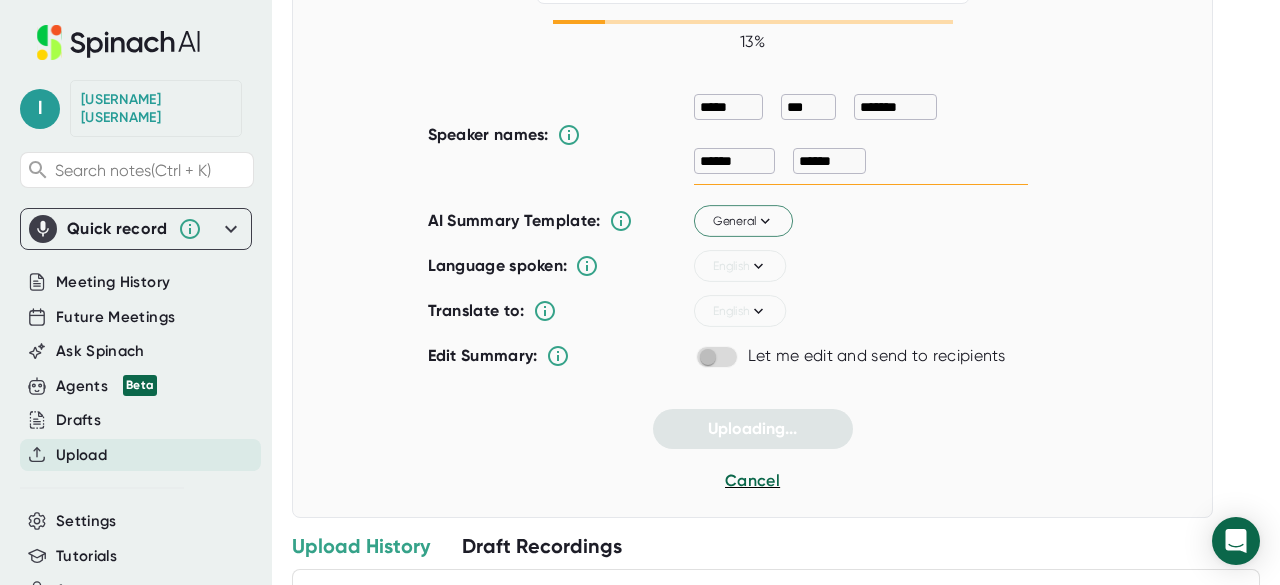 scroll, scrollTop: 0, scrollLeft: 0, axis: both 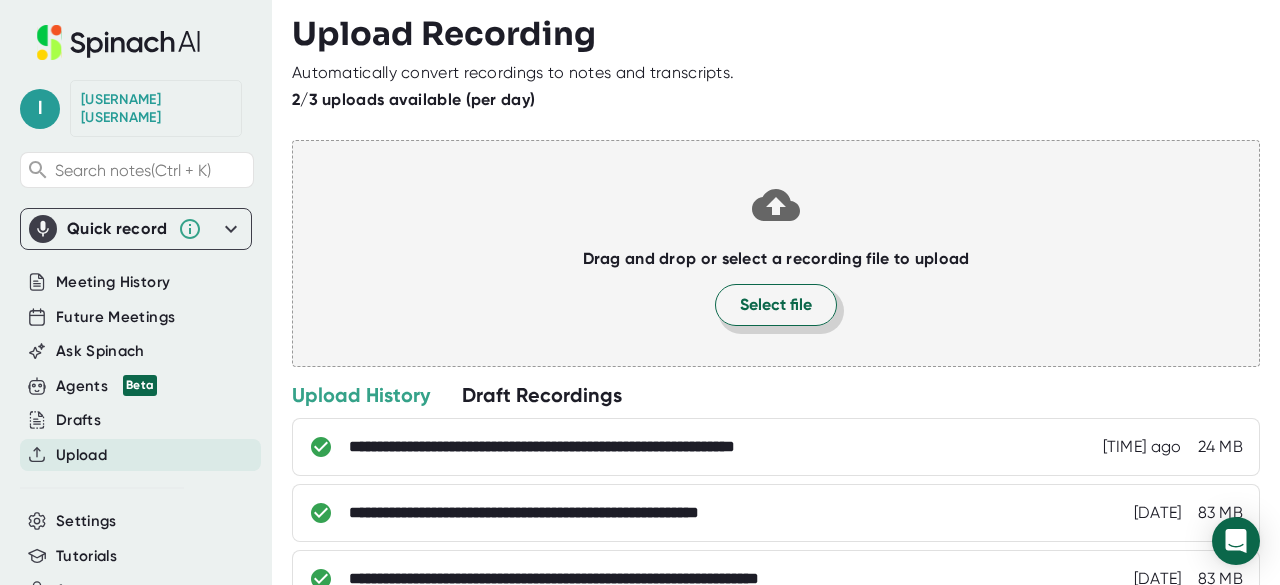 click on "Select file" at bounding box center (776, 305) 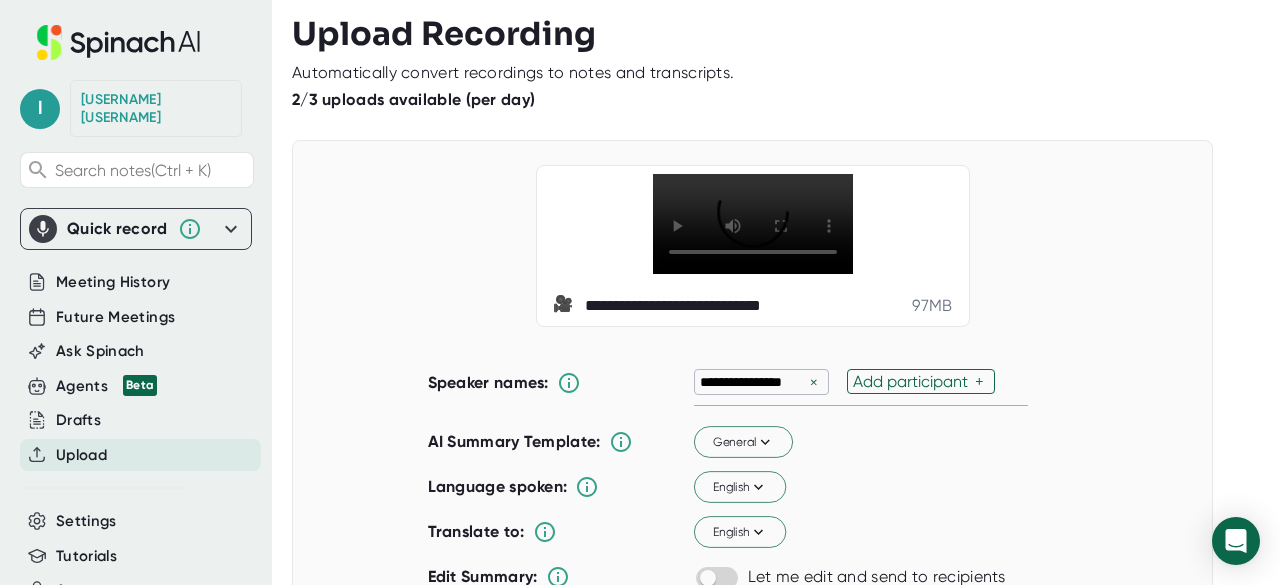 click on "×" at bounding box center [814, 382] 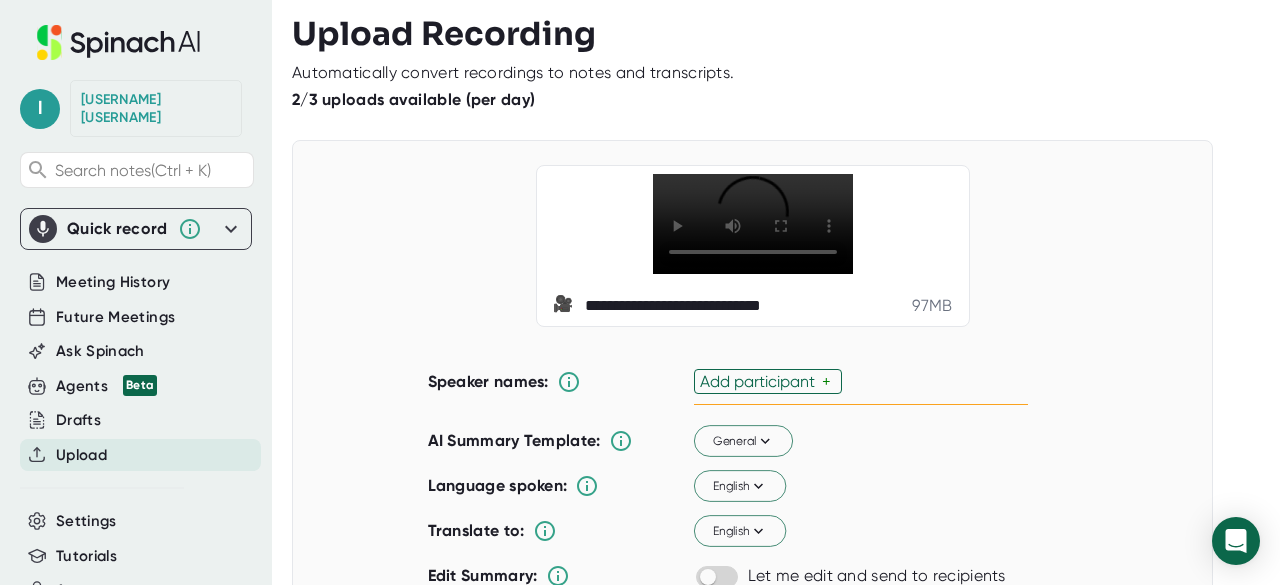 click on "Add participant" at bounding box center [761, 381] 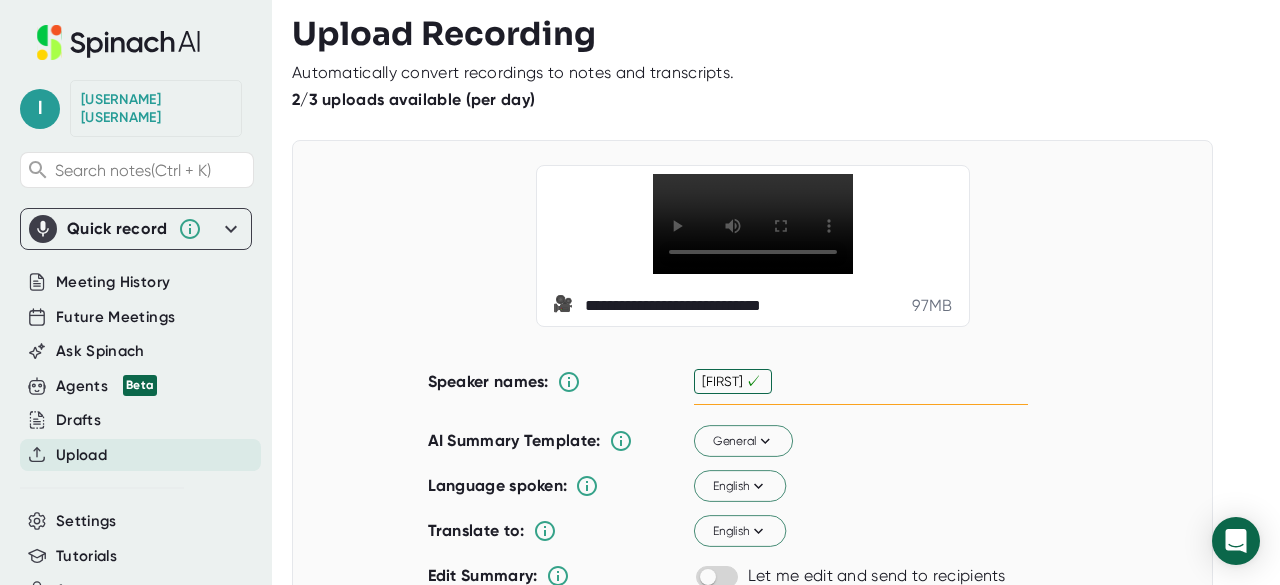 type on "[FIRST]" 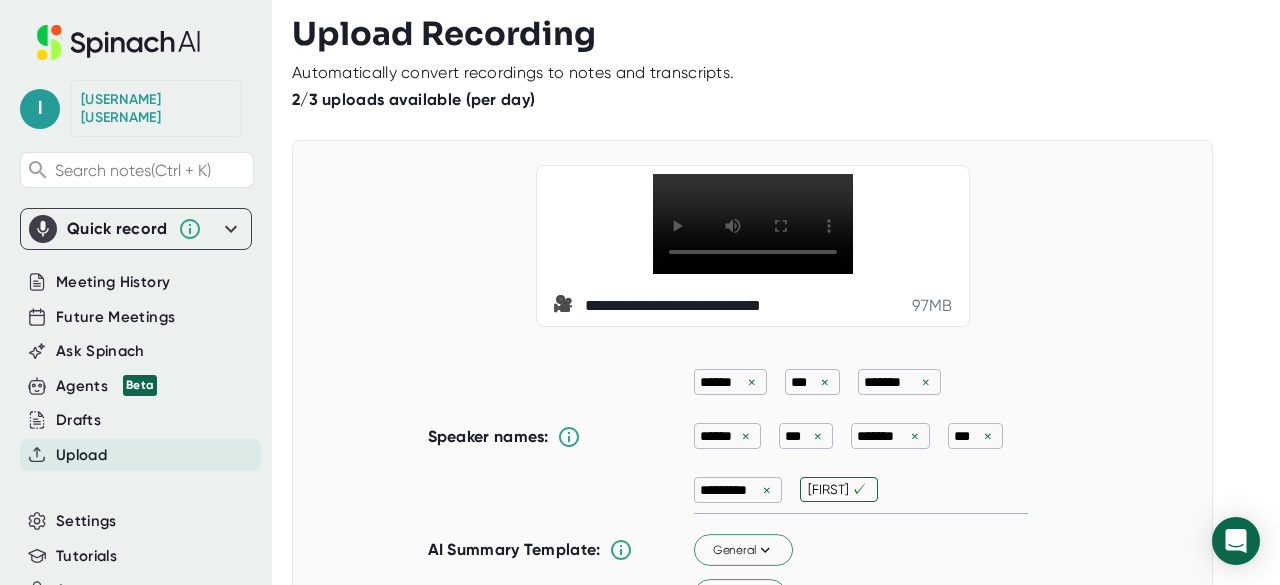 type on "Mariek" 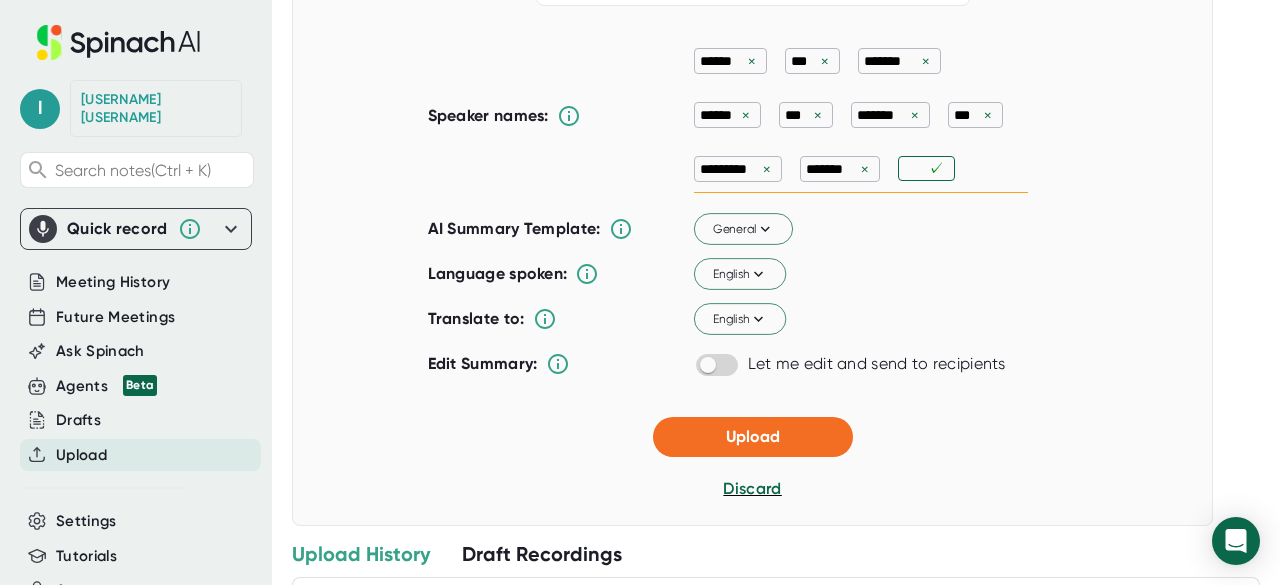 scroll, scrollTop: 388, scrollLeft: 0, axis: vertical 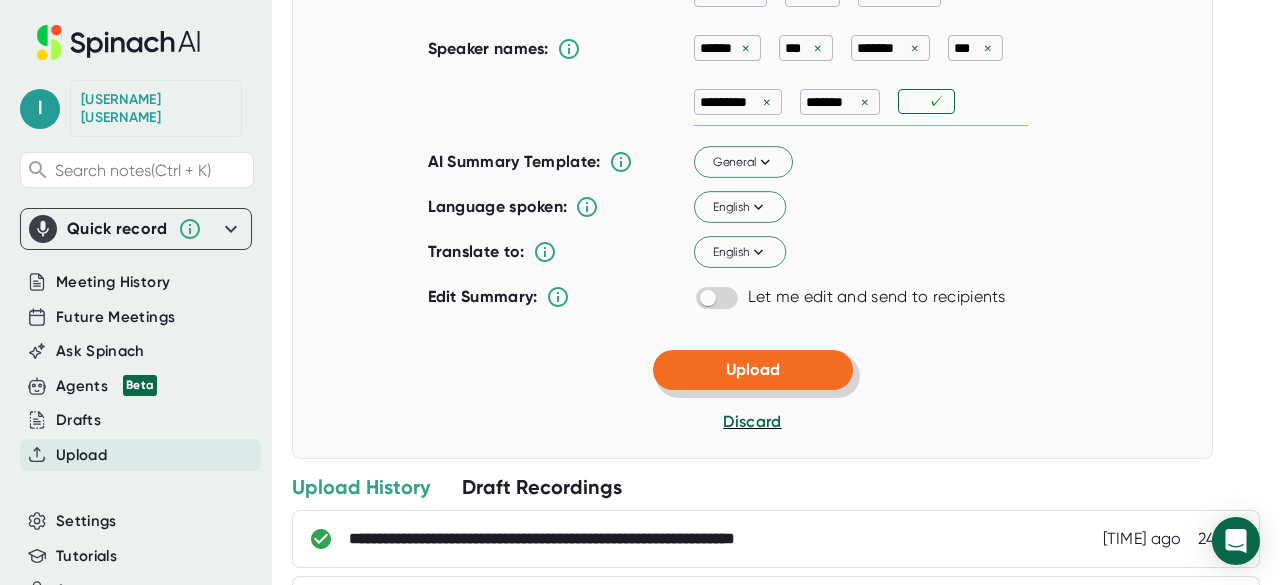 click on "Upload" at bounding box center [753, 370] 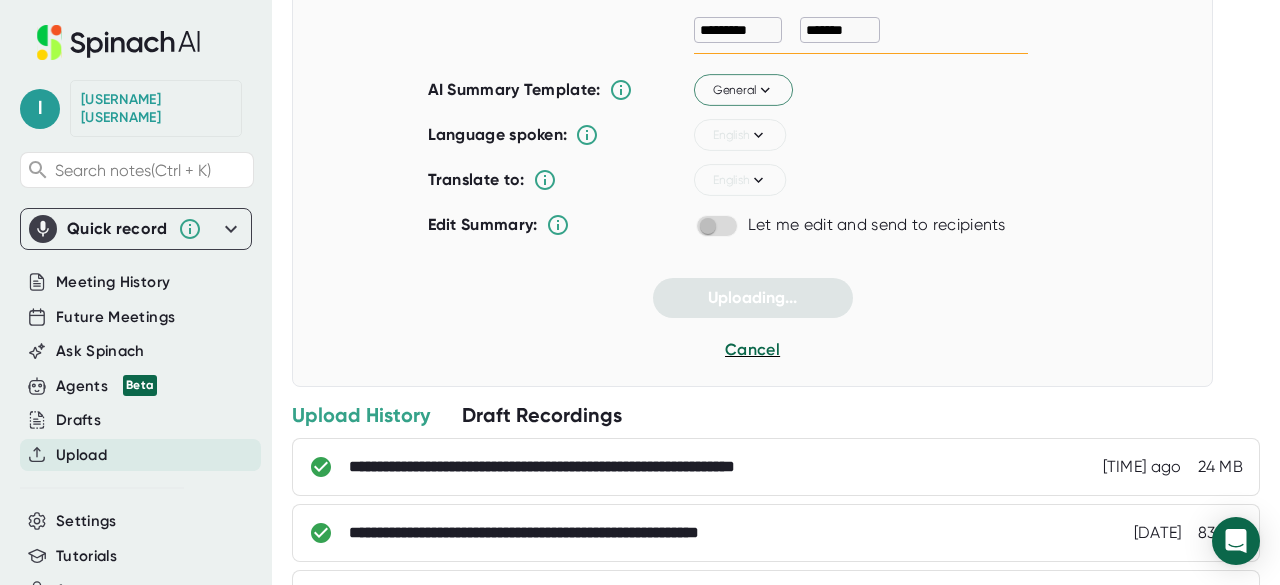 scroll, scrollTop: 316, scrollLeft: 0, axis: vertical 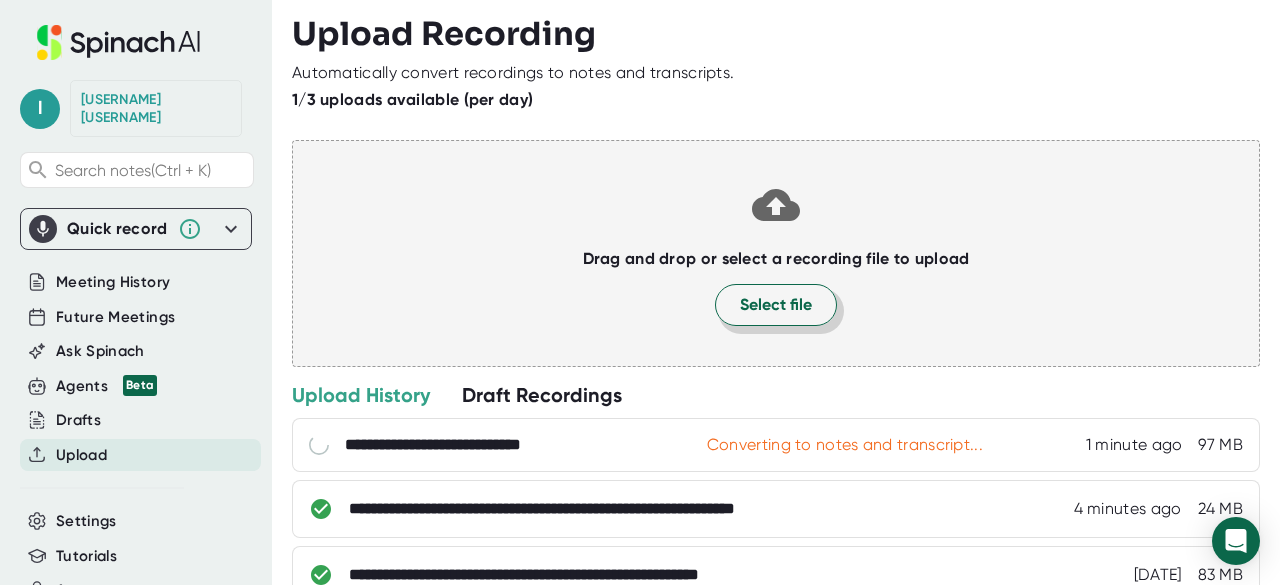 click on "Select file" at bounding box center (776, 305) 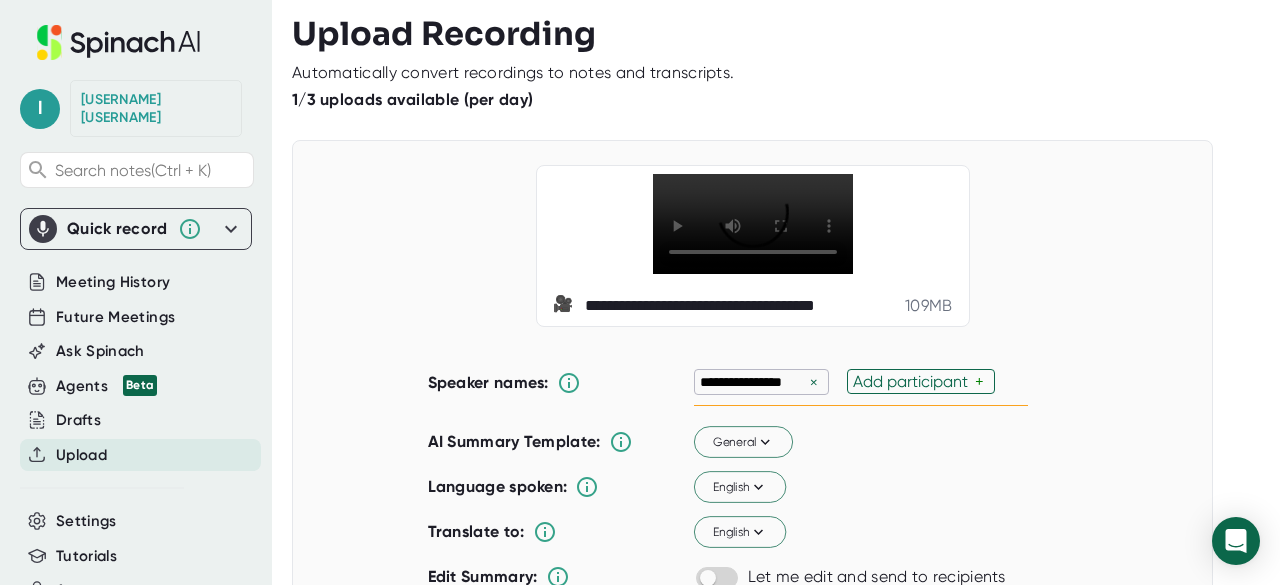 click on "×" at bounding box center (814, 382) 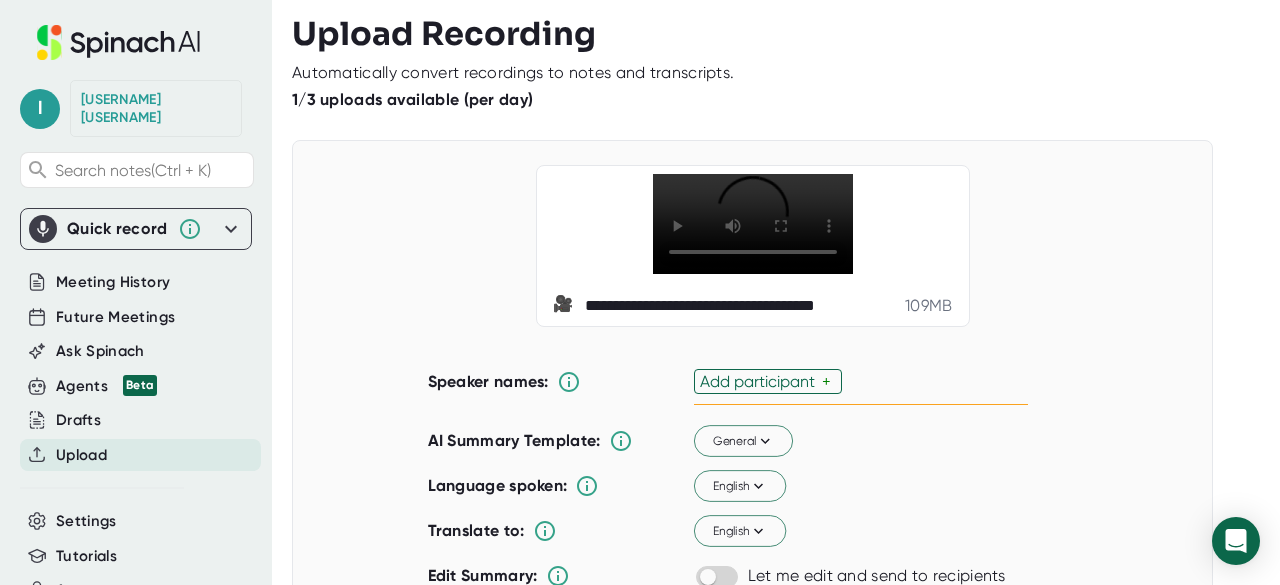 click on "Add participant" at bounding box center [761, 381] 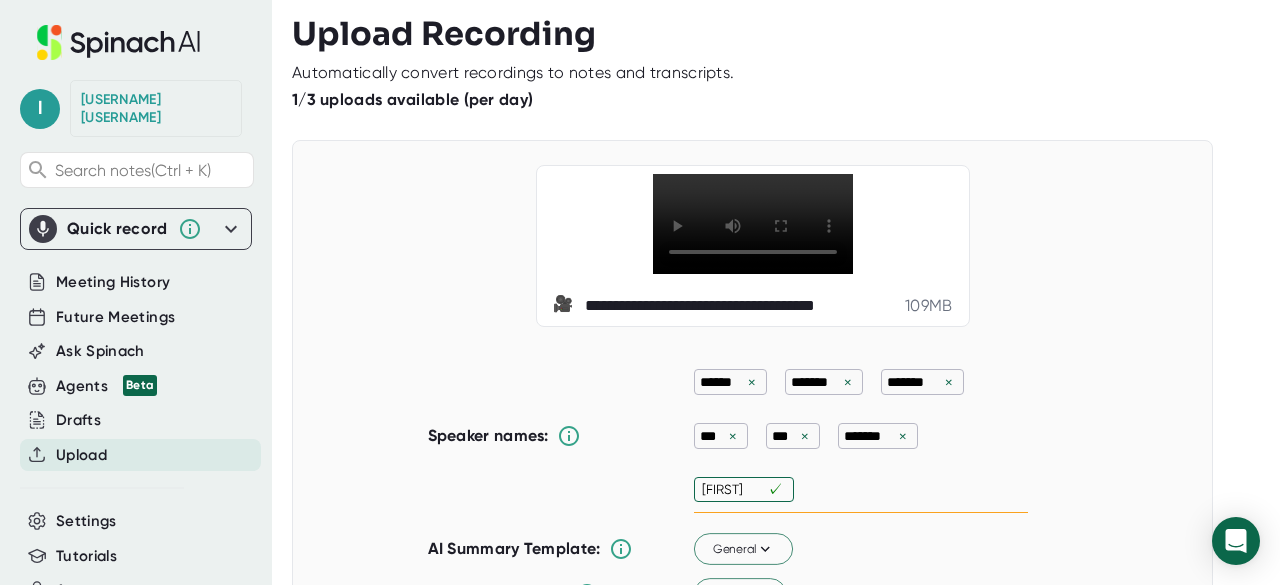 type on "[FIRST]" 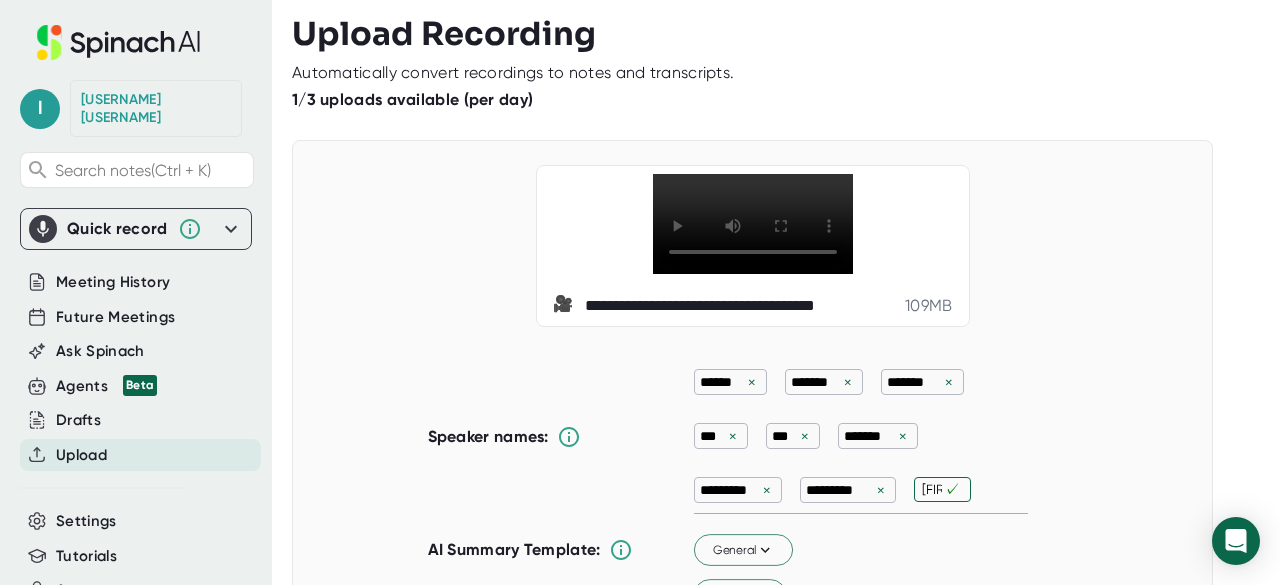 type 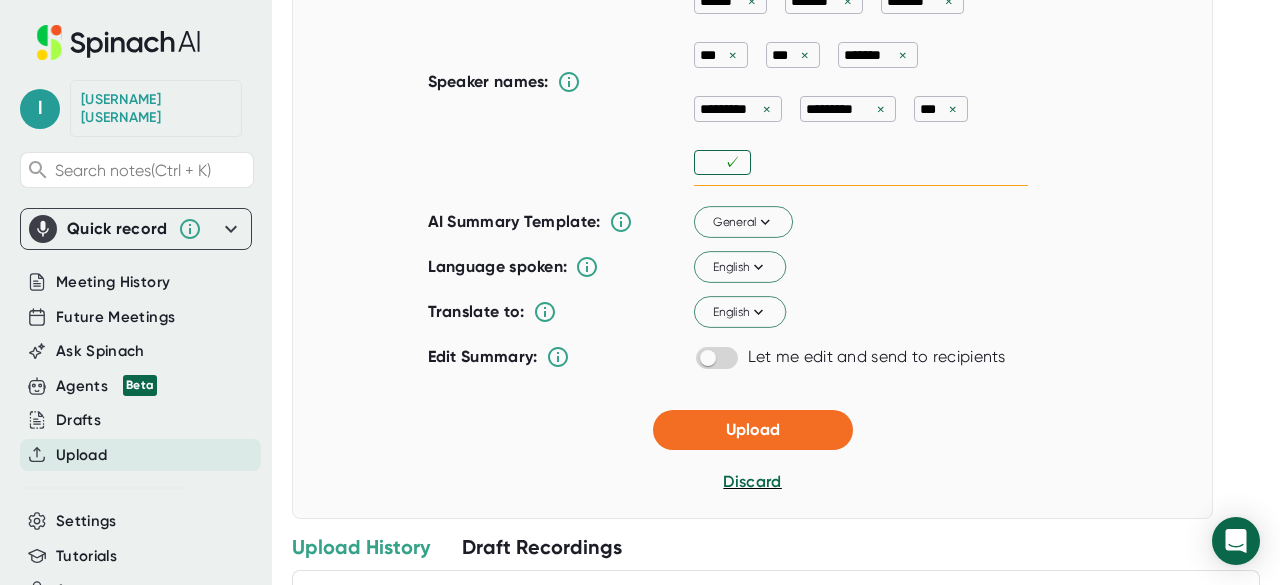 scroll, scrollTop: 534, scrollLeft: 0, axis: vertical 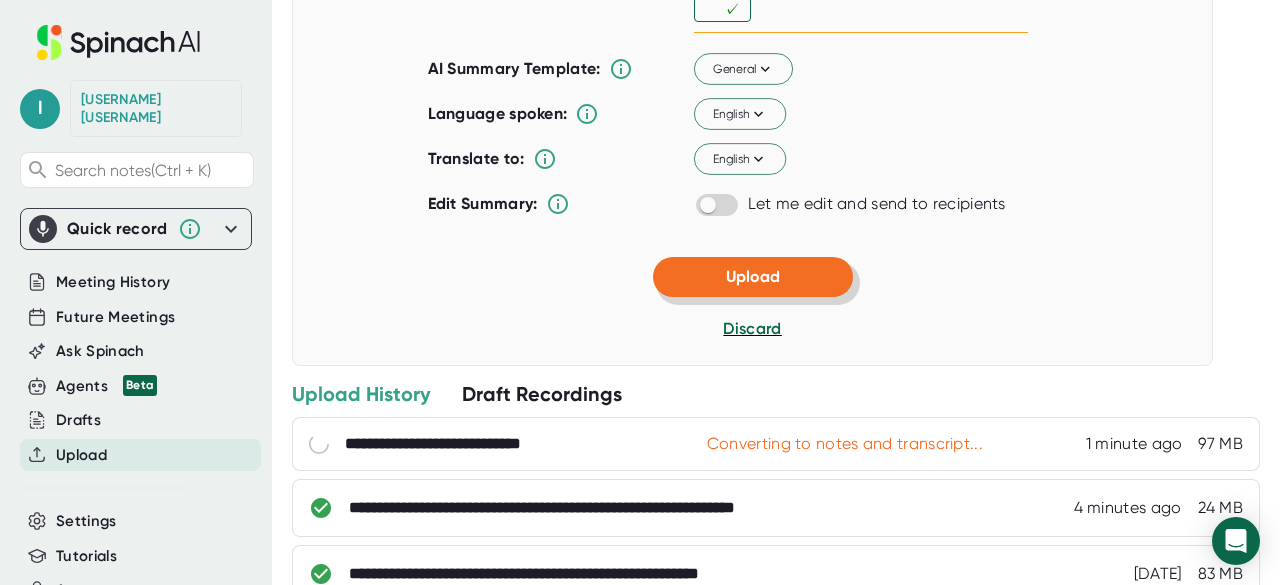 click on "Upload" at bounding box center (753, 276) 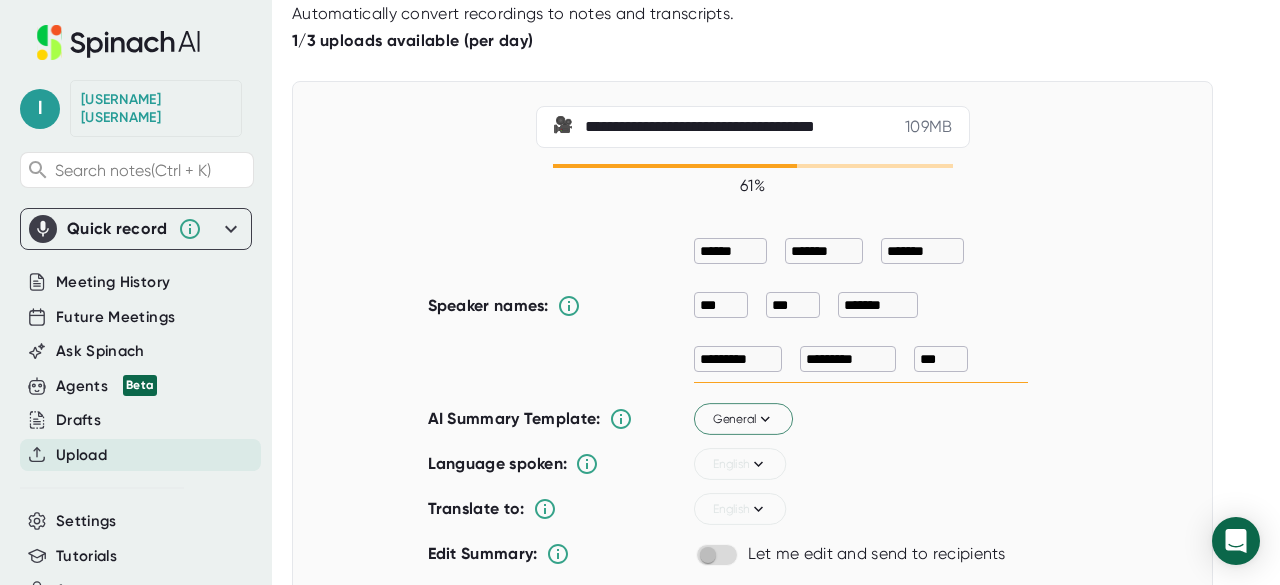 scroll, scrollTop: 56, scrollLeft: 0, axis: vertical 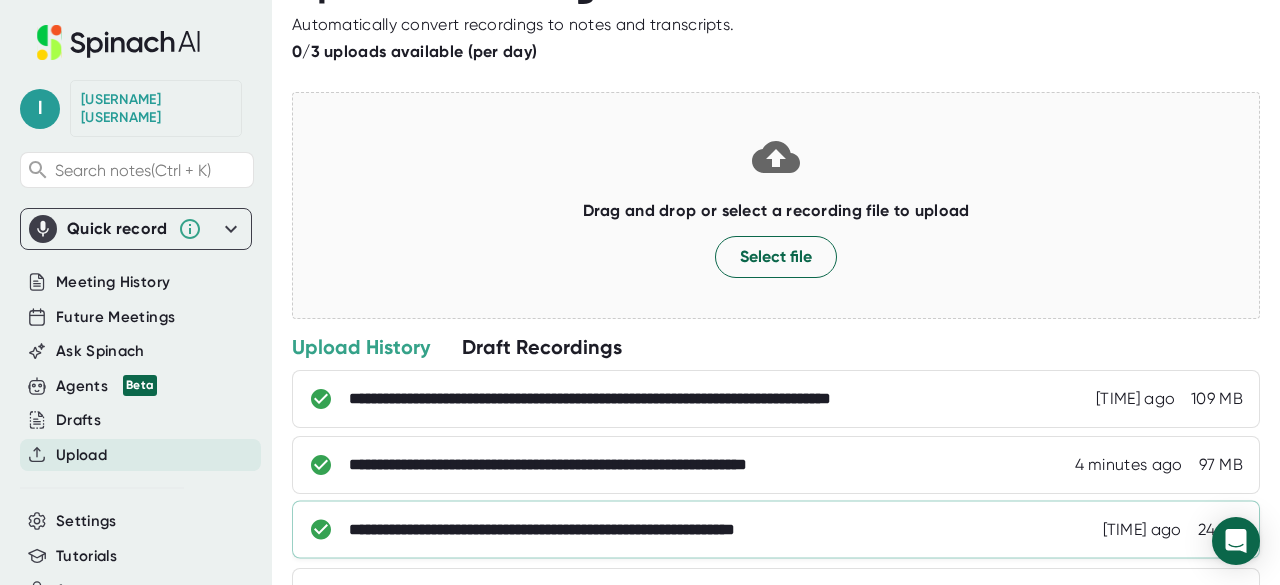 click on "**********" at bounding box center (686, 399) 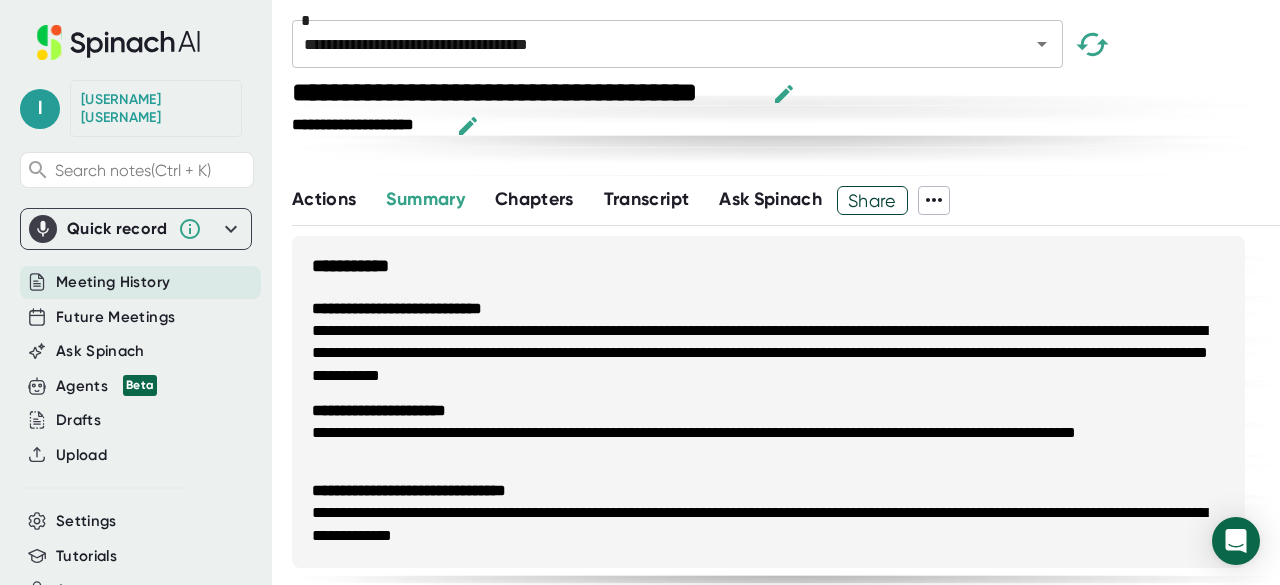 click on "Ask Spinach" at bounding box center [770, 199] 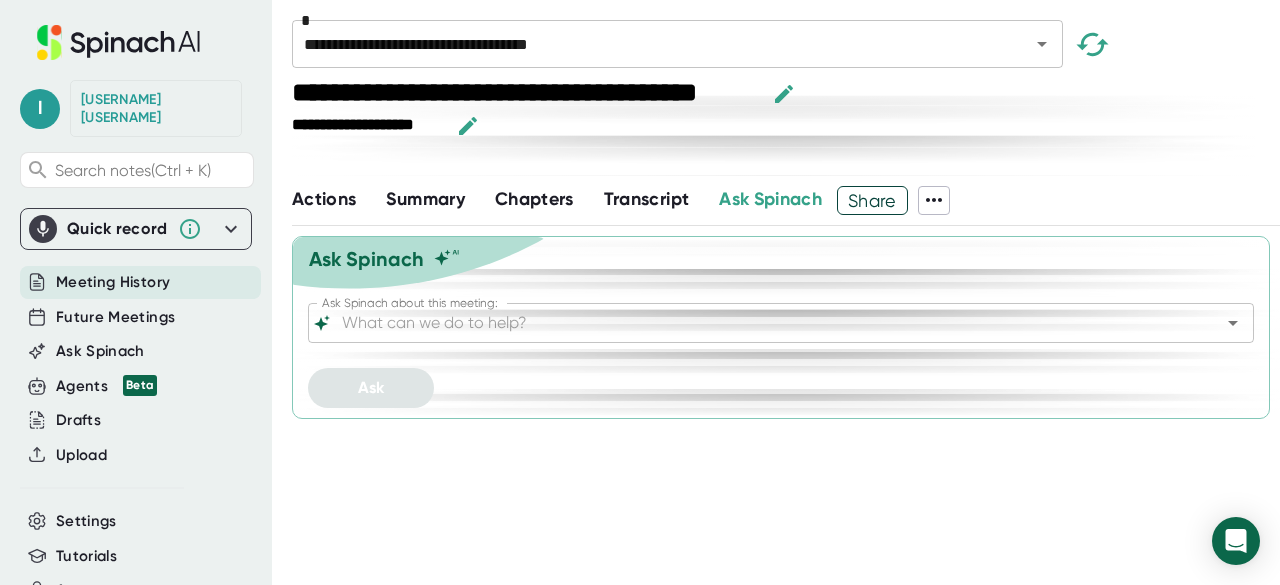 click on "Ask Spinach about this meeting:" at bounding box center [763, 323] 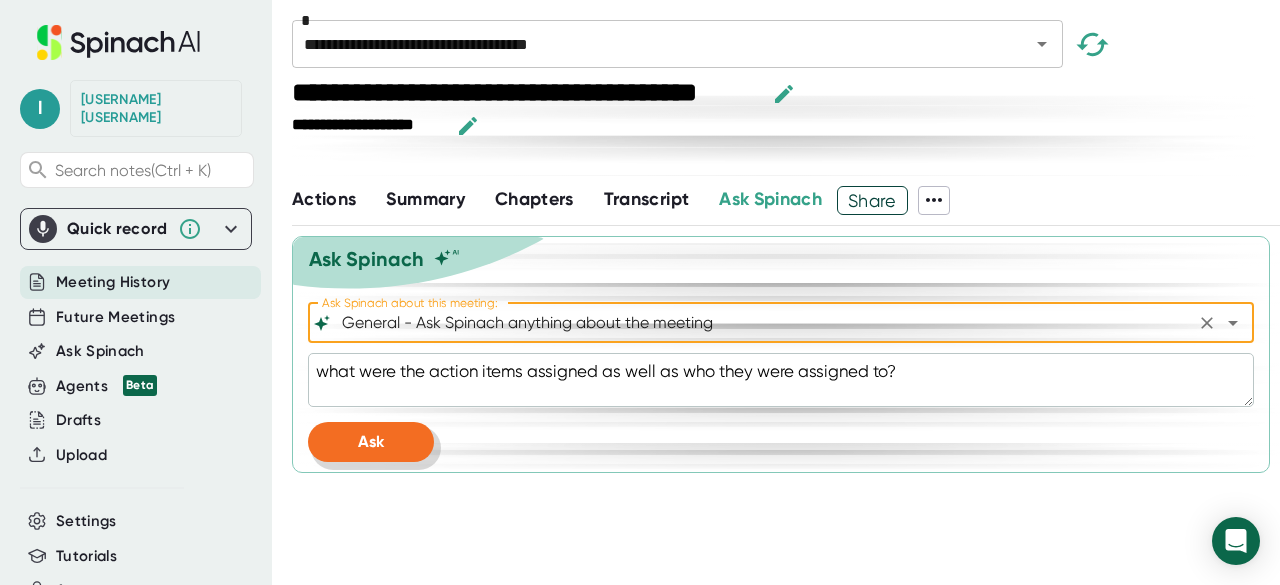 type on "General - Ask Spinach anything about the meeting" 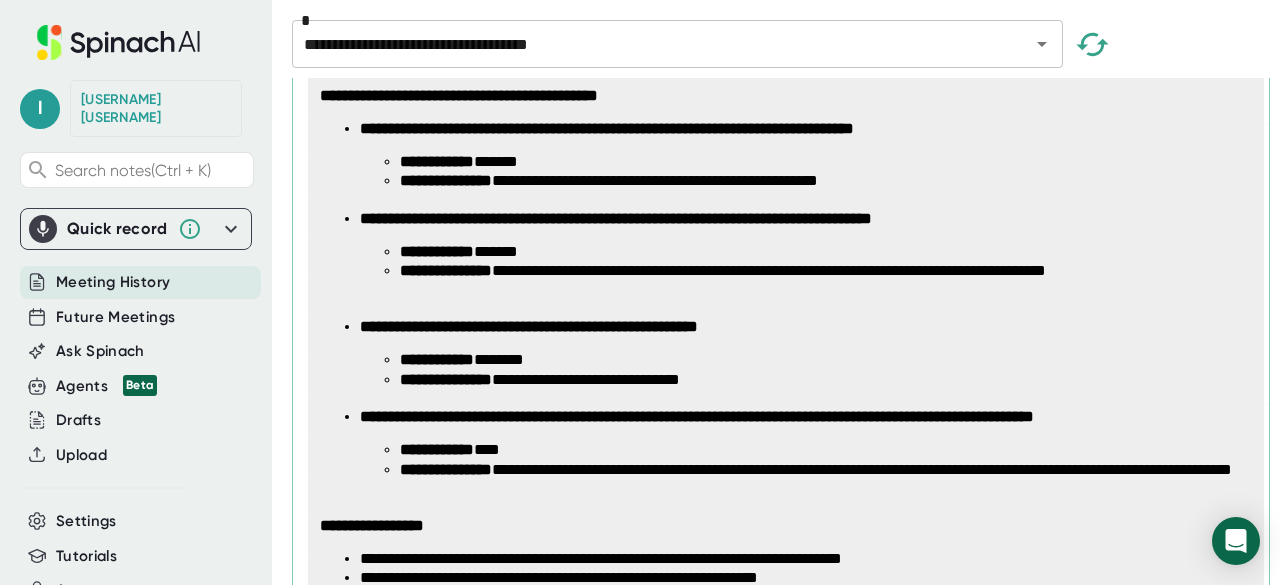 scroll, scrollTop: 456, scrollLeft: 0, axis: vertical 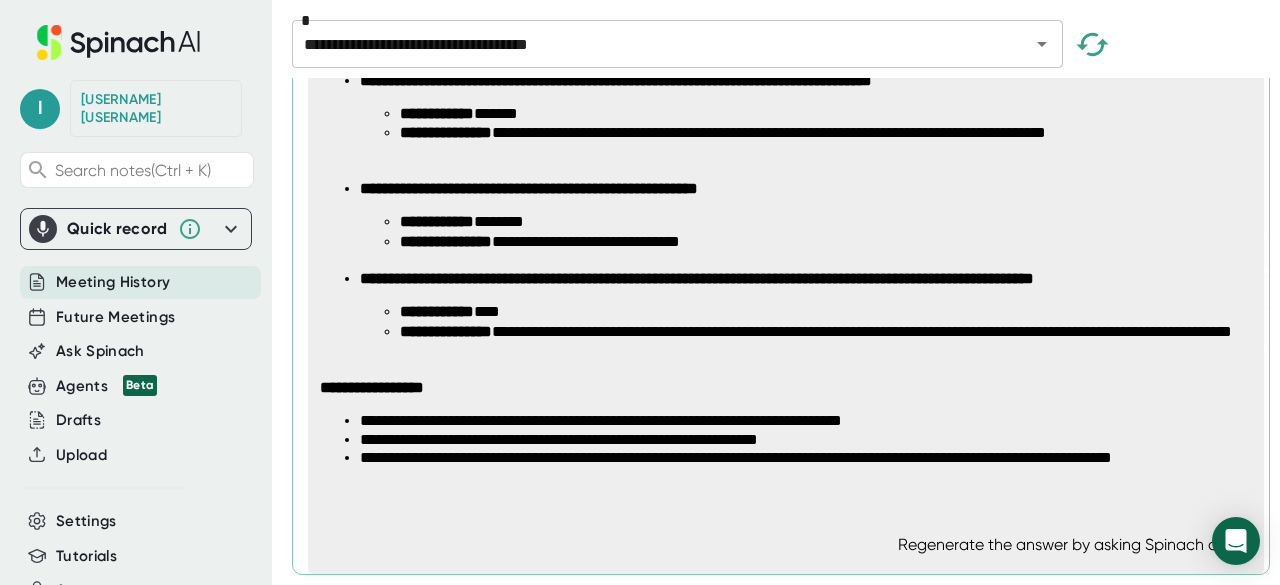 click on "Meeting History" at bounding box center (113, 282) 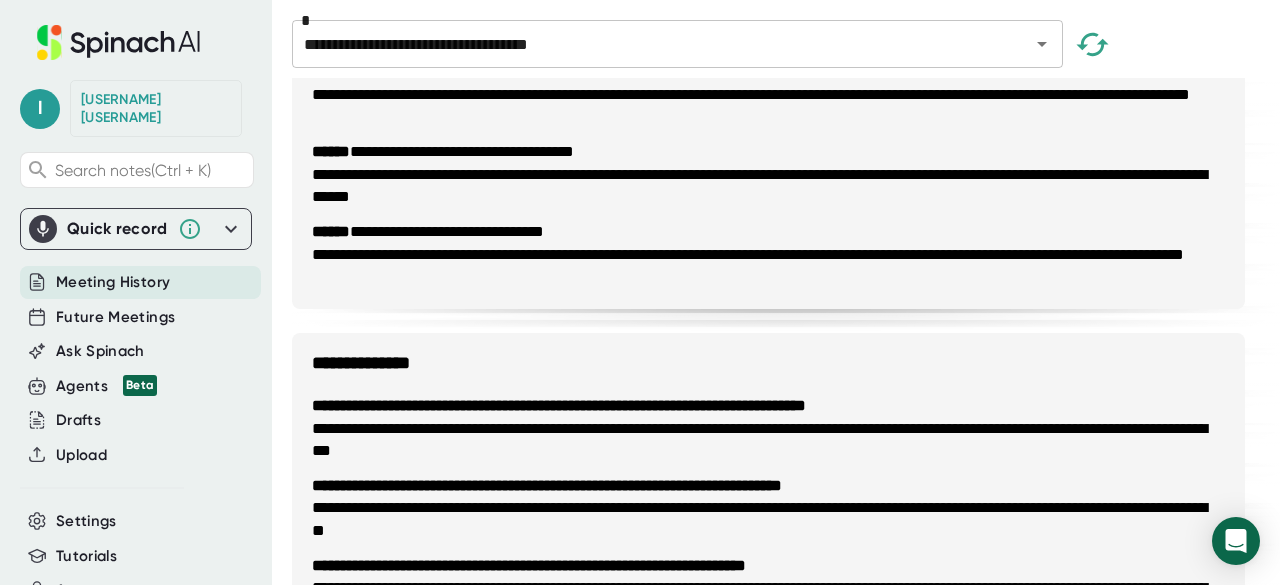 click on "Meeting History" at bounding box center (113, 282) 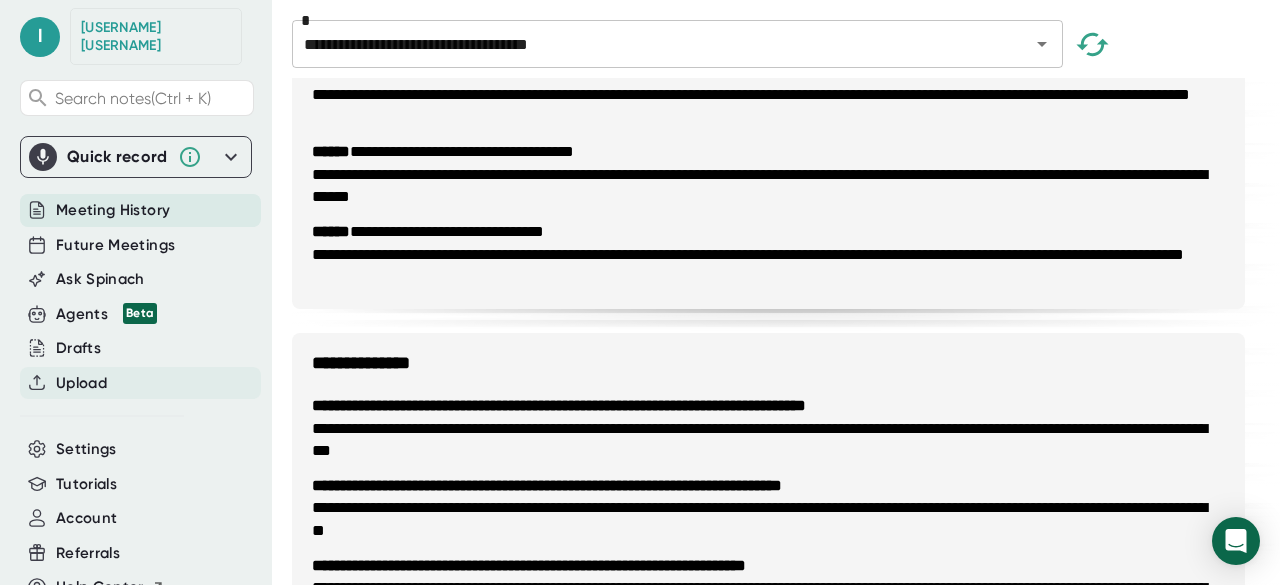 click on "Upload" at bounding box center (140, 210) 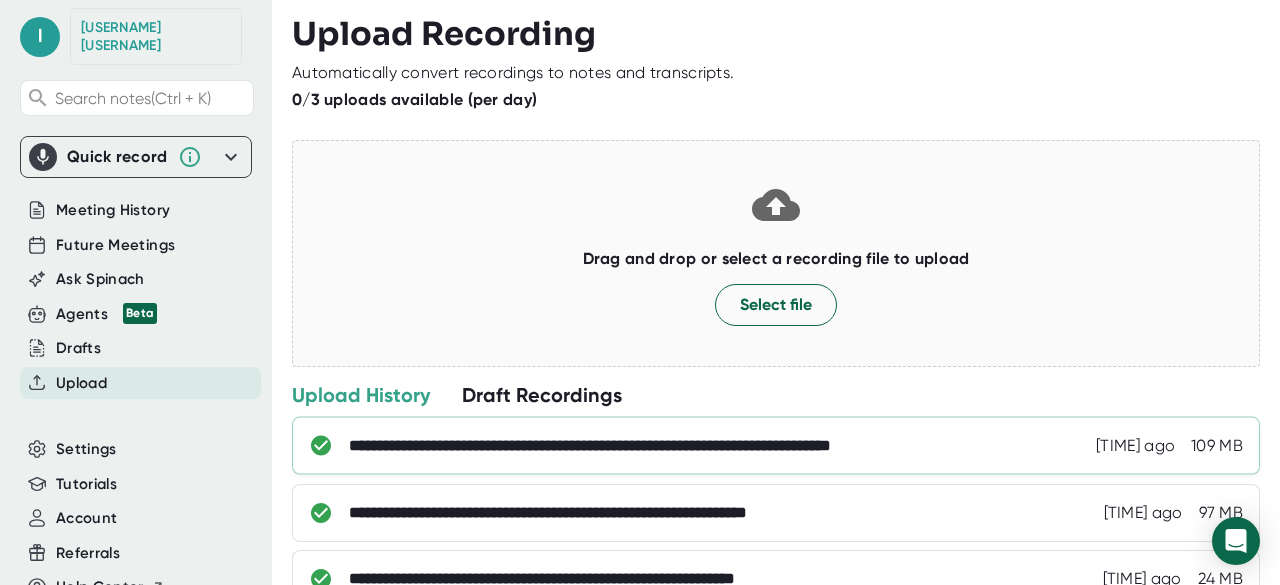 click on "**********" at bounding box center (686, 446) 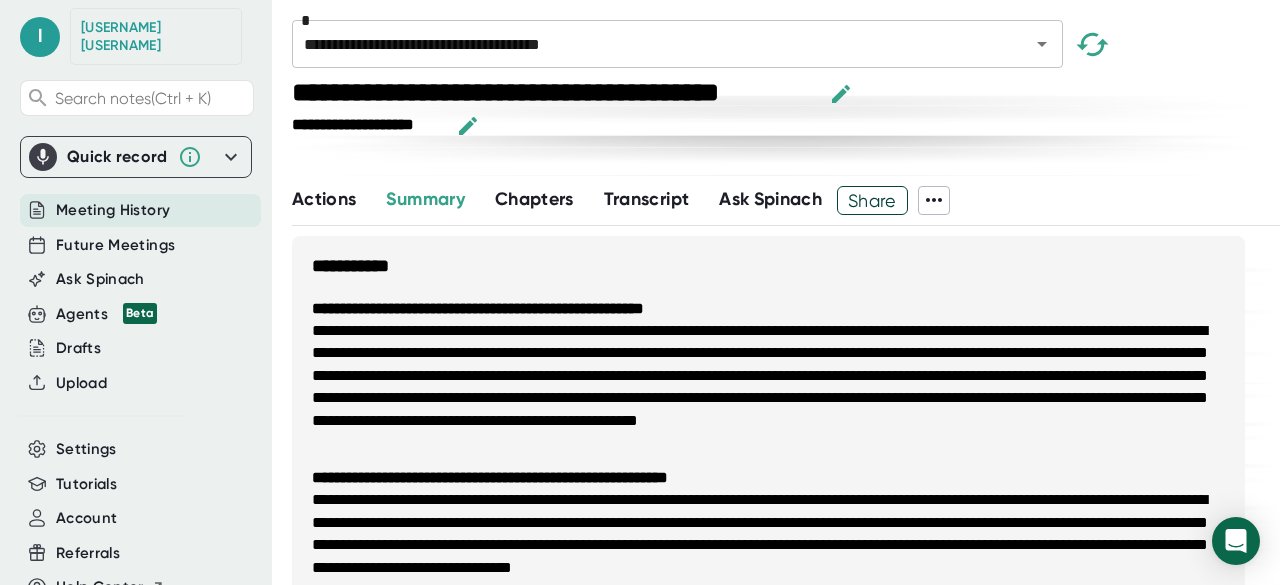 click on "Transcript" at bounding box center [647, 199] 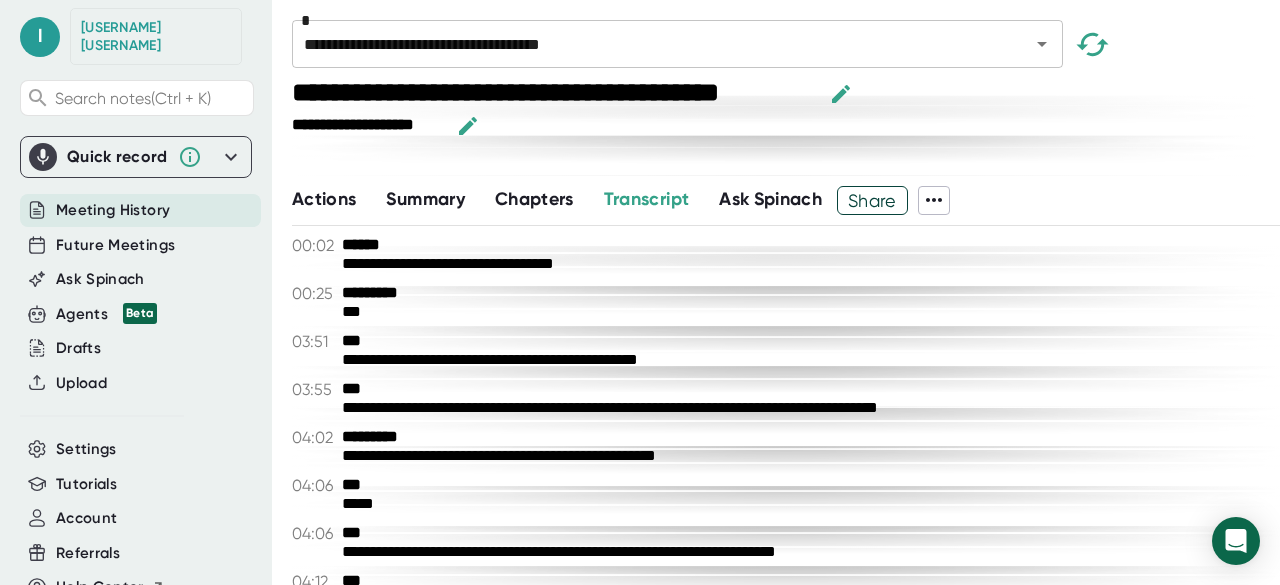 click on "Ask Spinach" at bounding box center [770, 199] 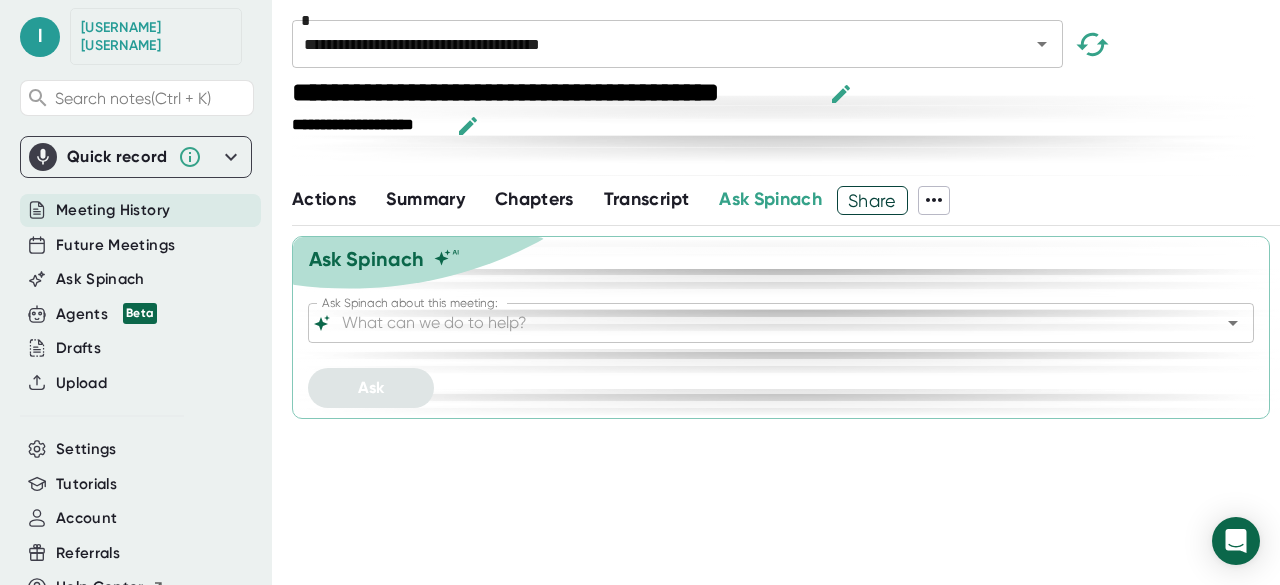 click on "Ask Spinach about this meeting:" at bounding box center (763, 323) 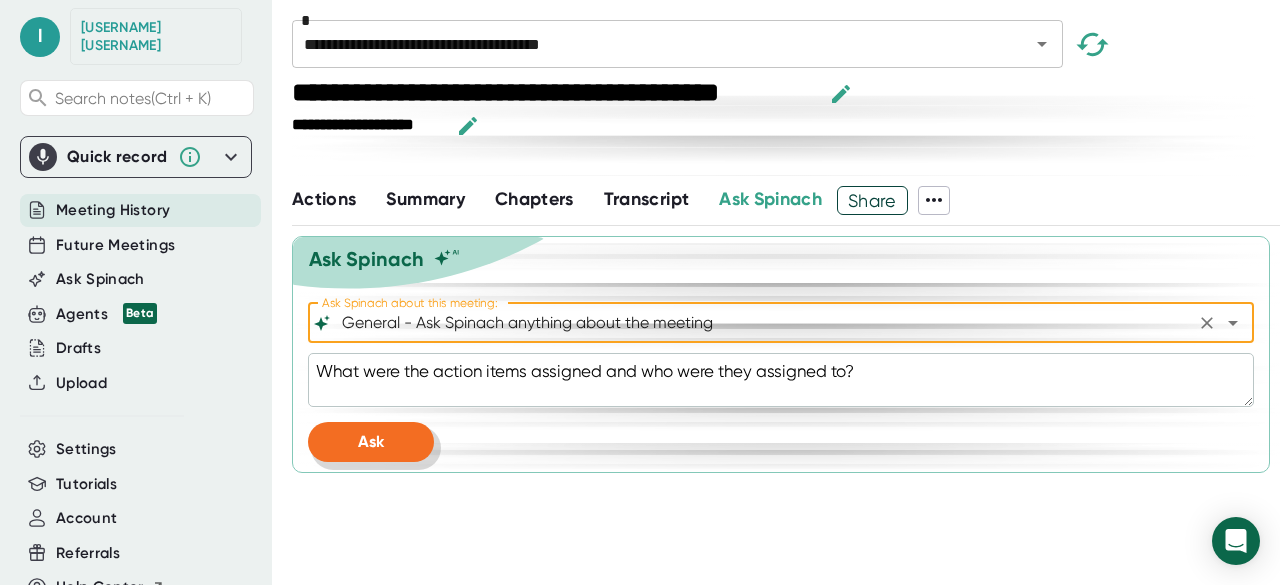 type on "General - Ask Spinach anything about the meeting" 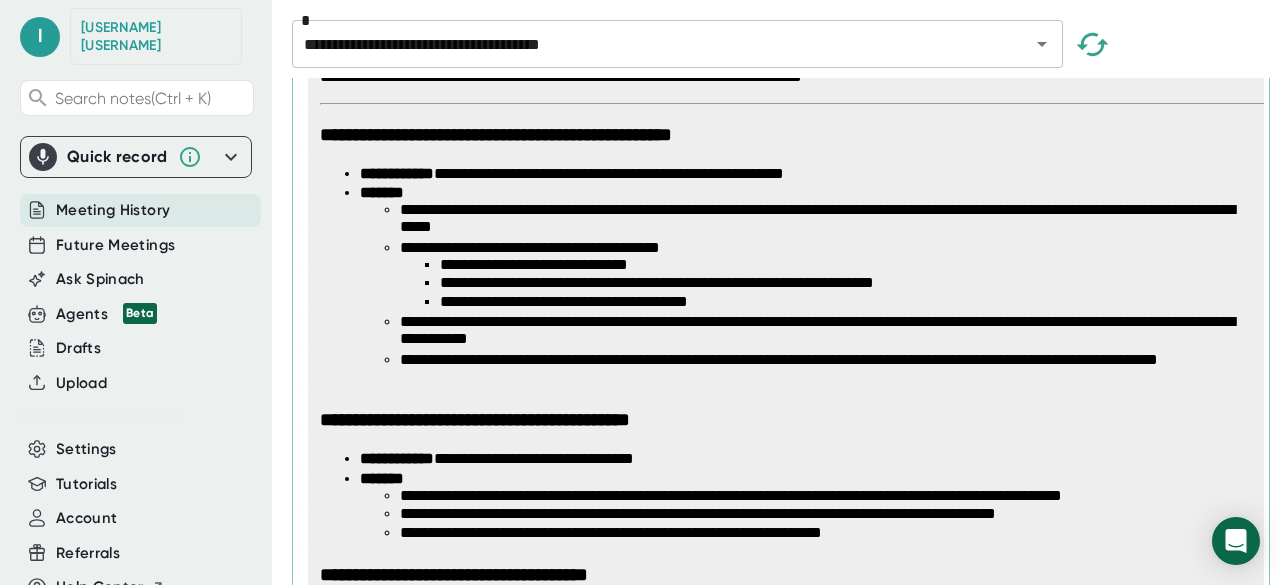 scroll, scrollTop: 570, scrollLeft: 0, axis: vertical 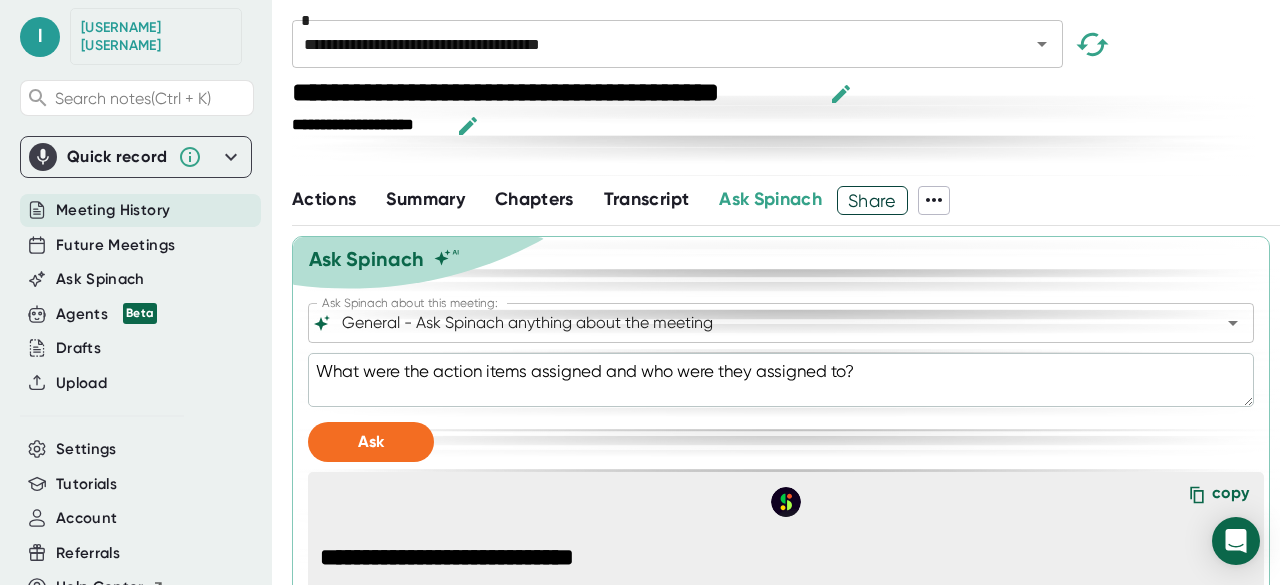 click on "Transcript" at bounding box center [647, 199] 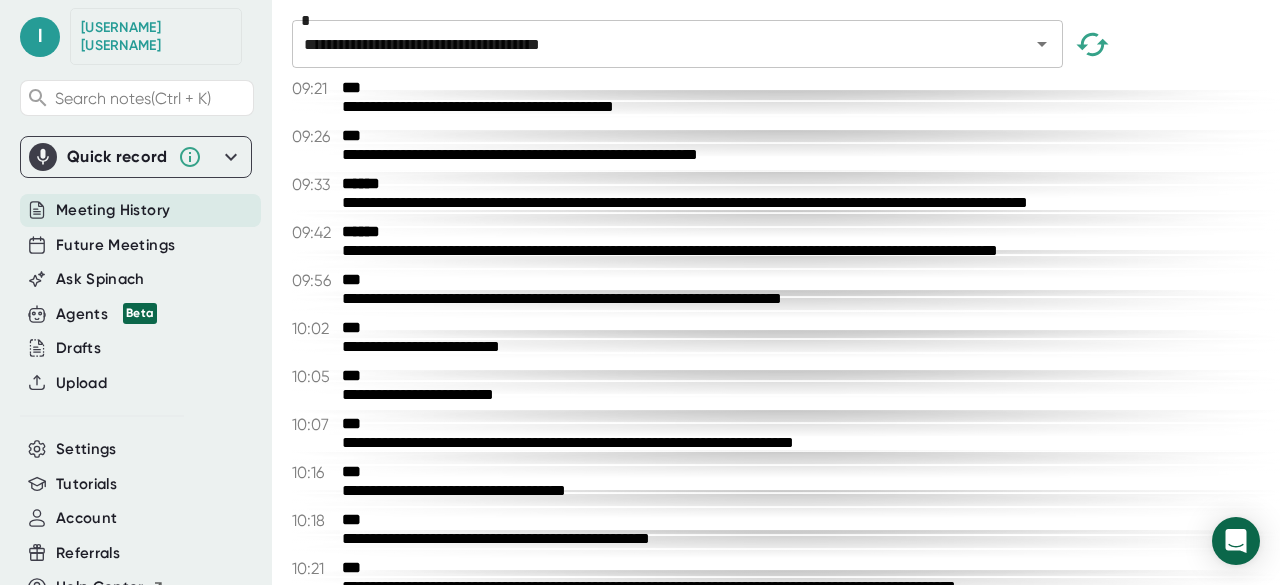 scroll, scrollTop: 3036, scrollLeft: 0, axis: vertical 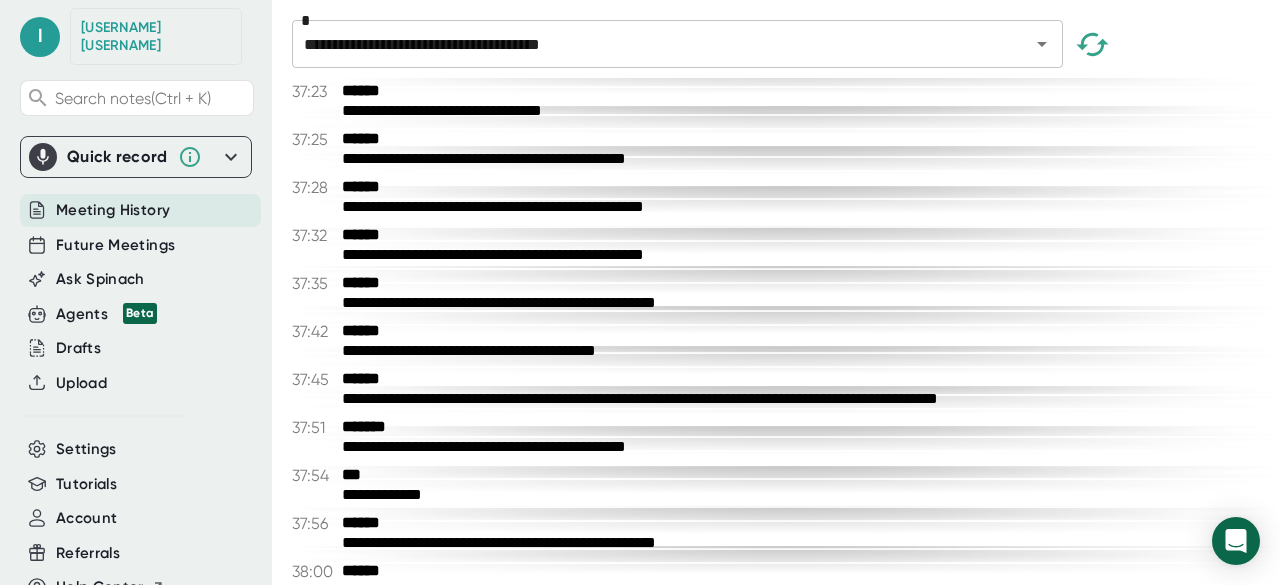 click on "**********" at bounding box center (786, 293) 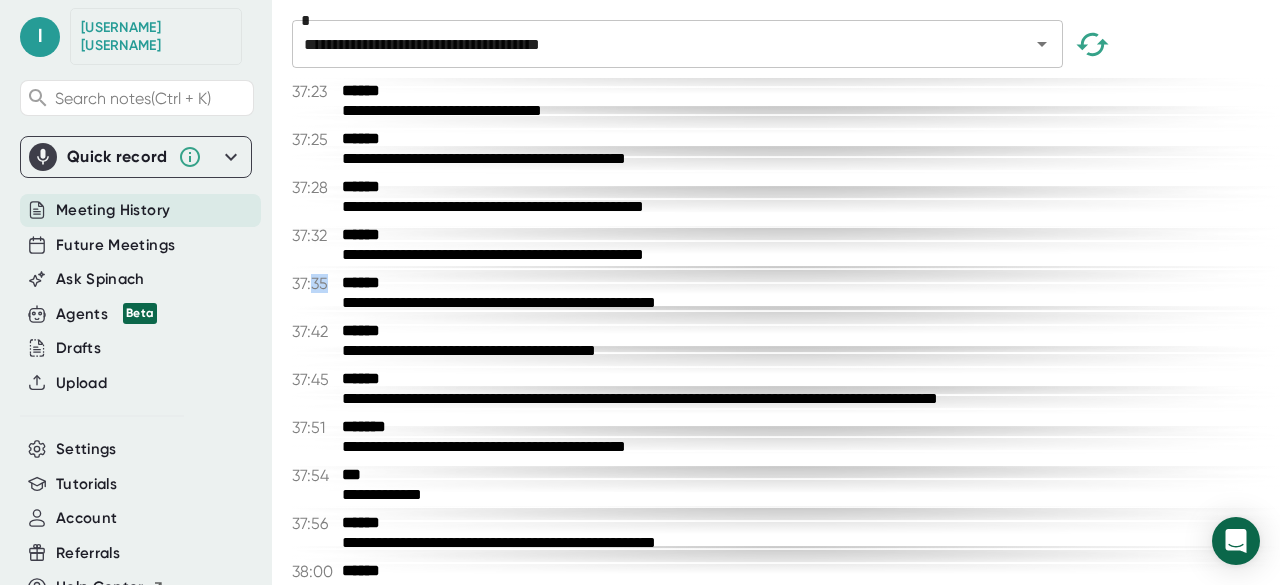 click on "**********" at bounding box center (786, 293) 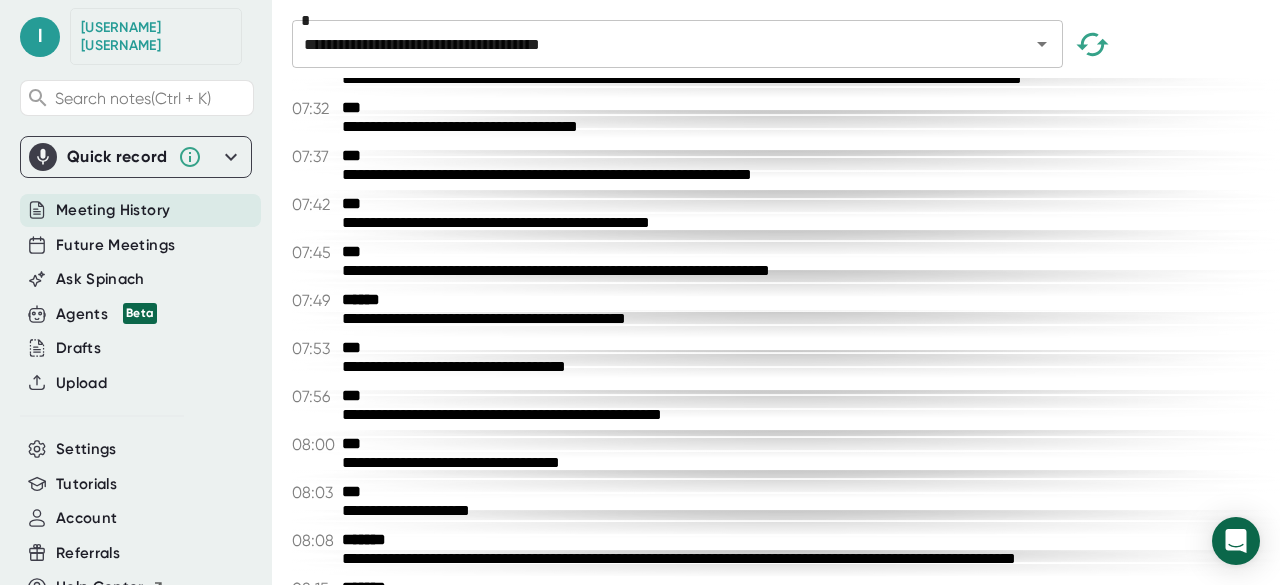 scroll, scrollTop: 0, scrollLeft: 0, axis: both 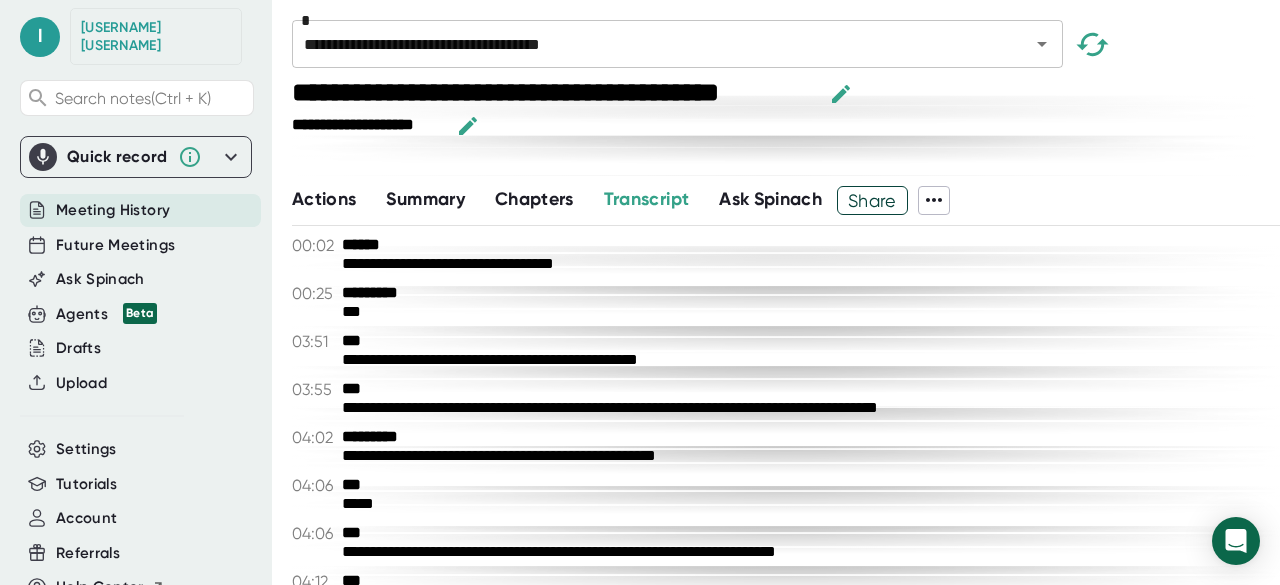 click at bounding box center [934, 200] 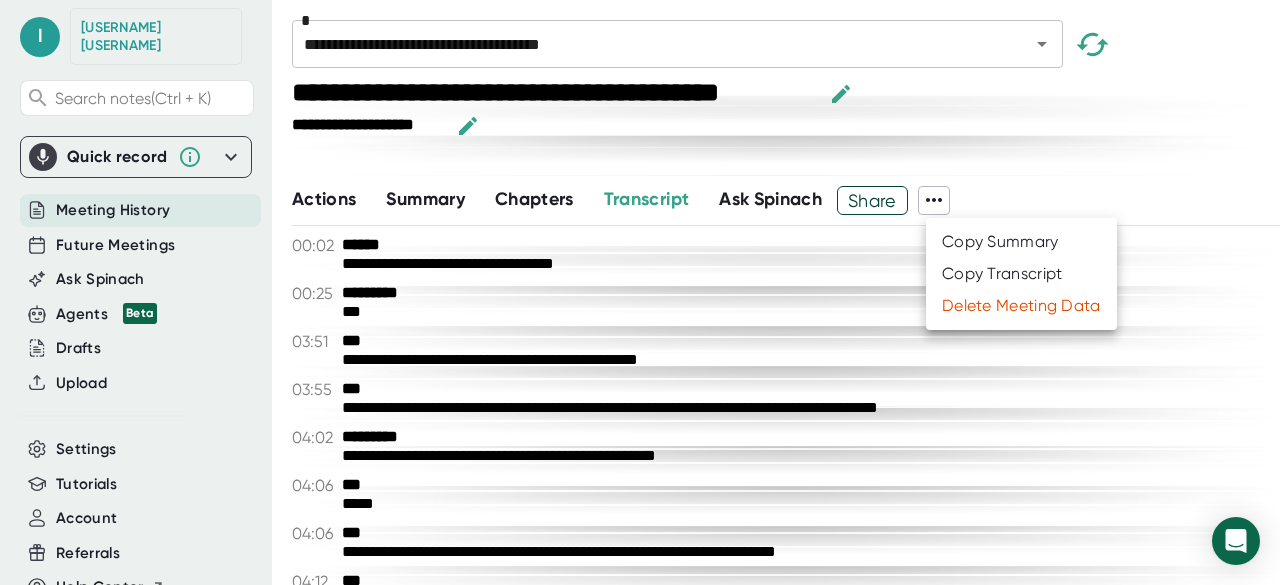 click at bounding box center (640, 292) 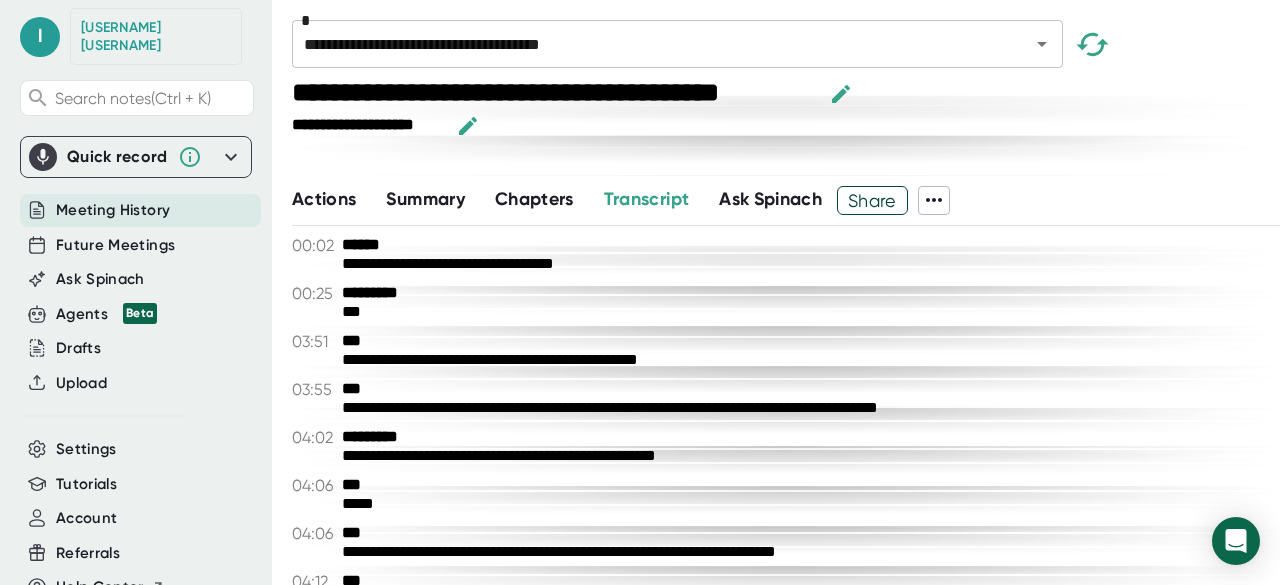 click on "*****" at bounding box center (803, 504) 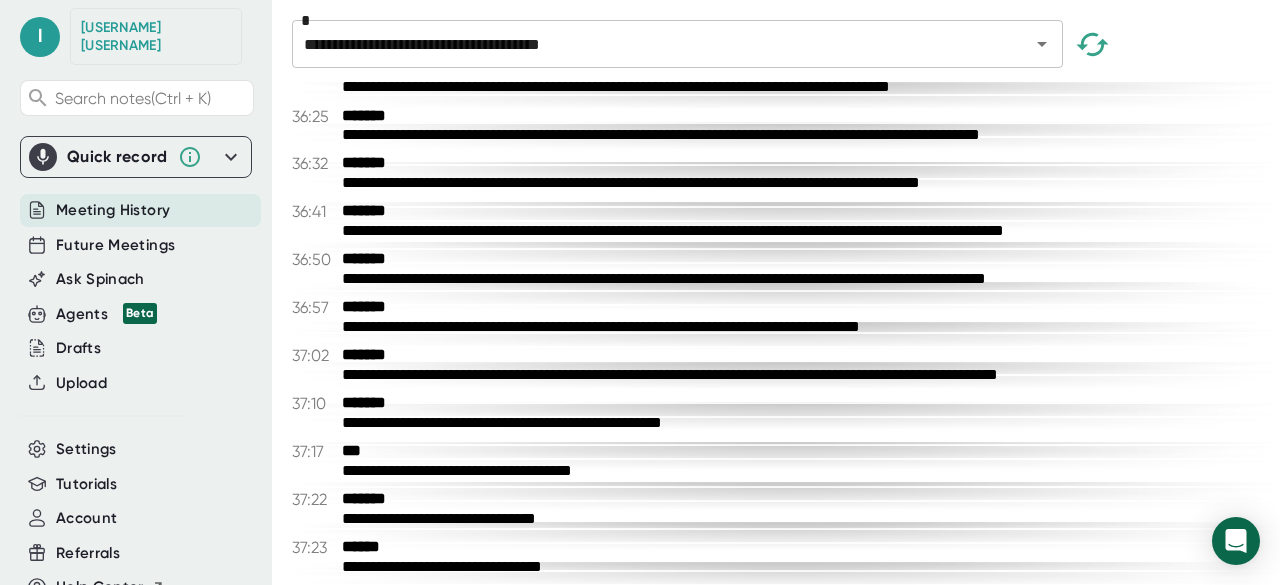 click on "**********" at bounding box center [786, -6688] 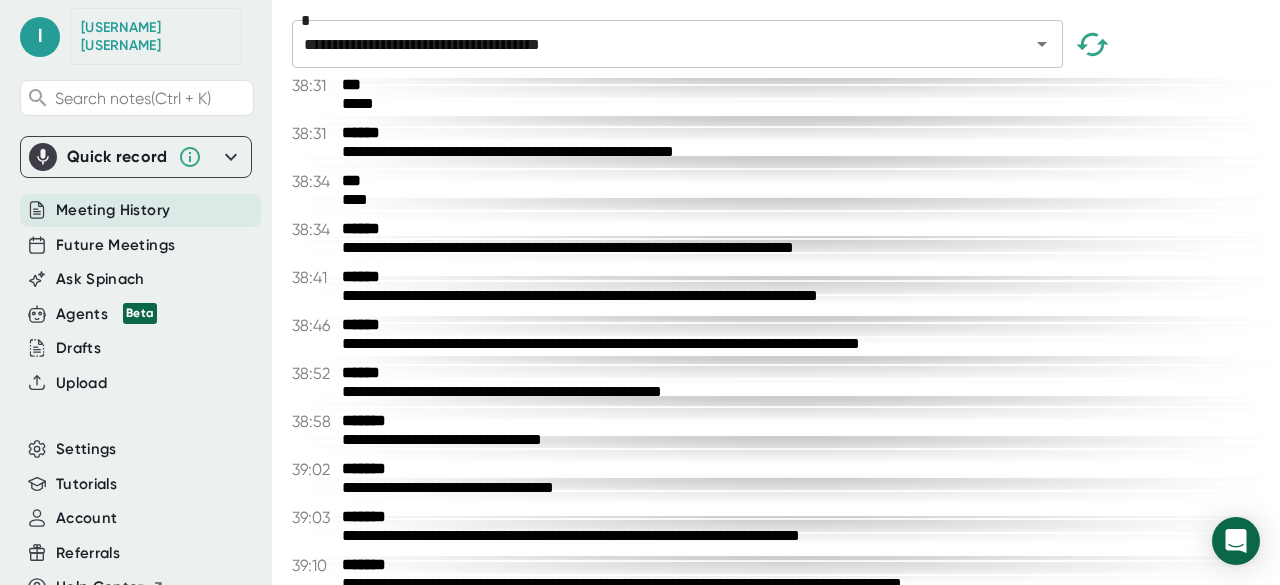 scroll, scrollTop: 17294, scrollLeft: 0, axis: vertical 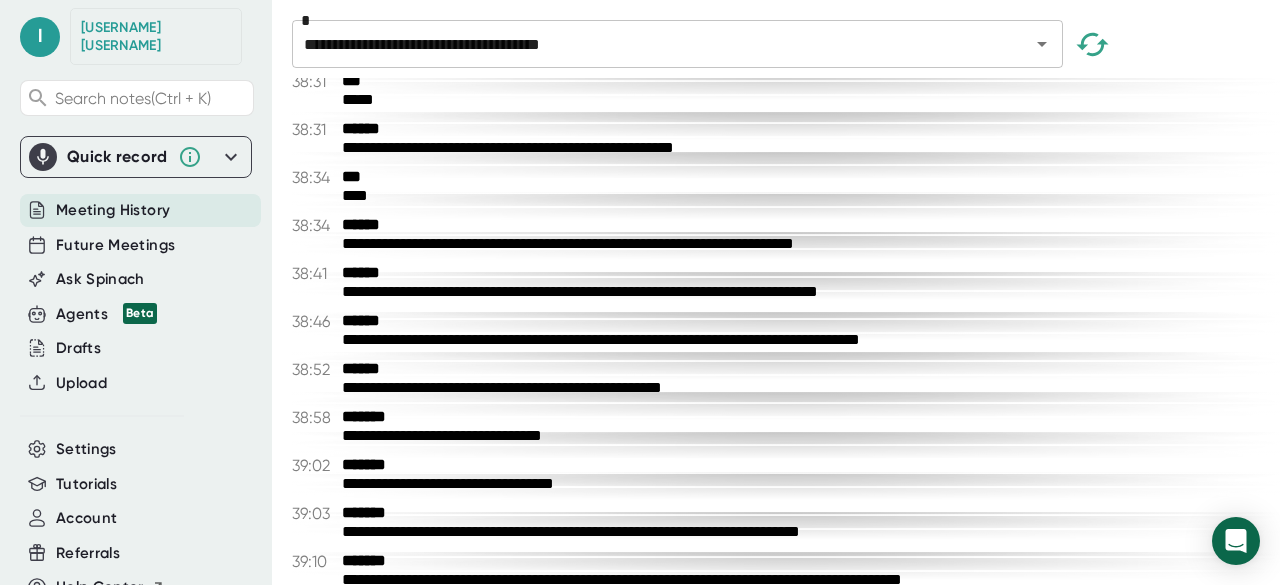click on "******" at bounding box center [417, 273] 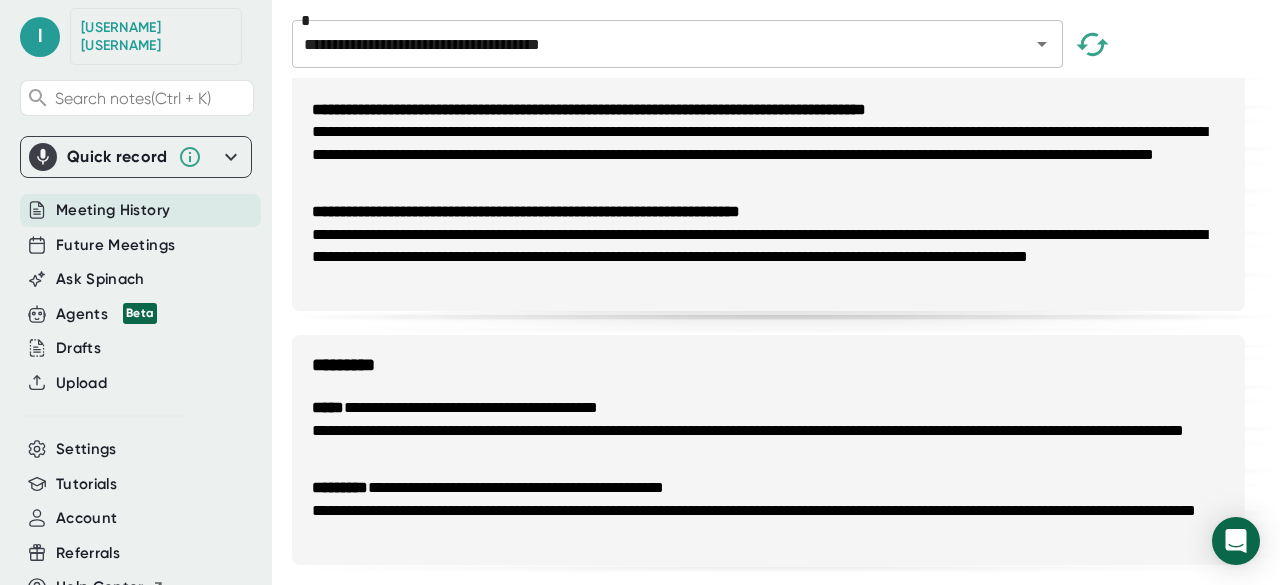 scroll, scrollTop: 1156, scrollLeft: 0, axis: vertical 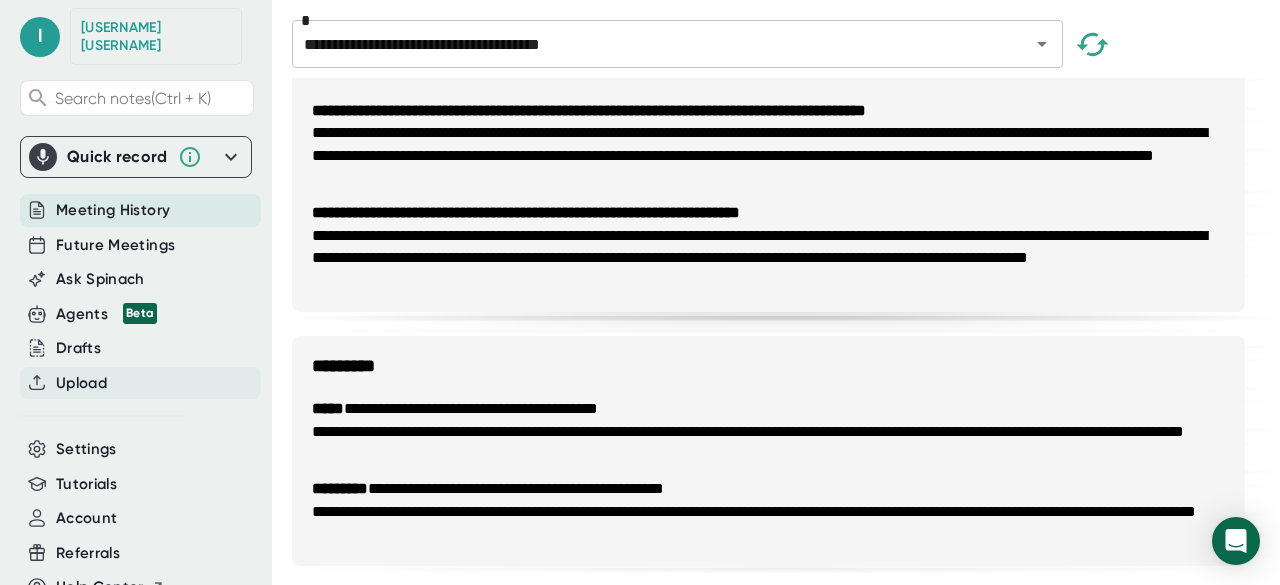 click on "Upload" at bounding box center [113, 210] 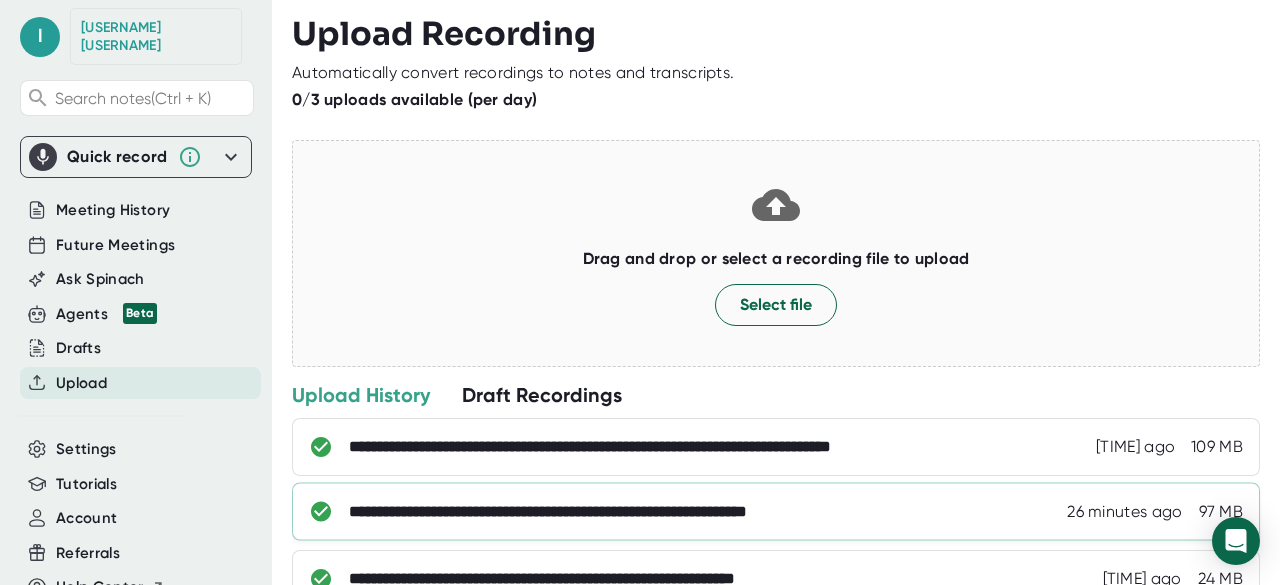 click on "**********" at bounding box center (686, 447) 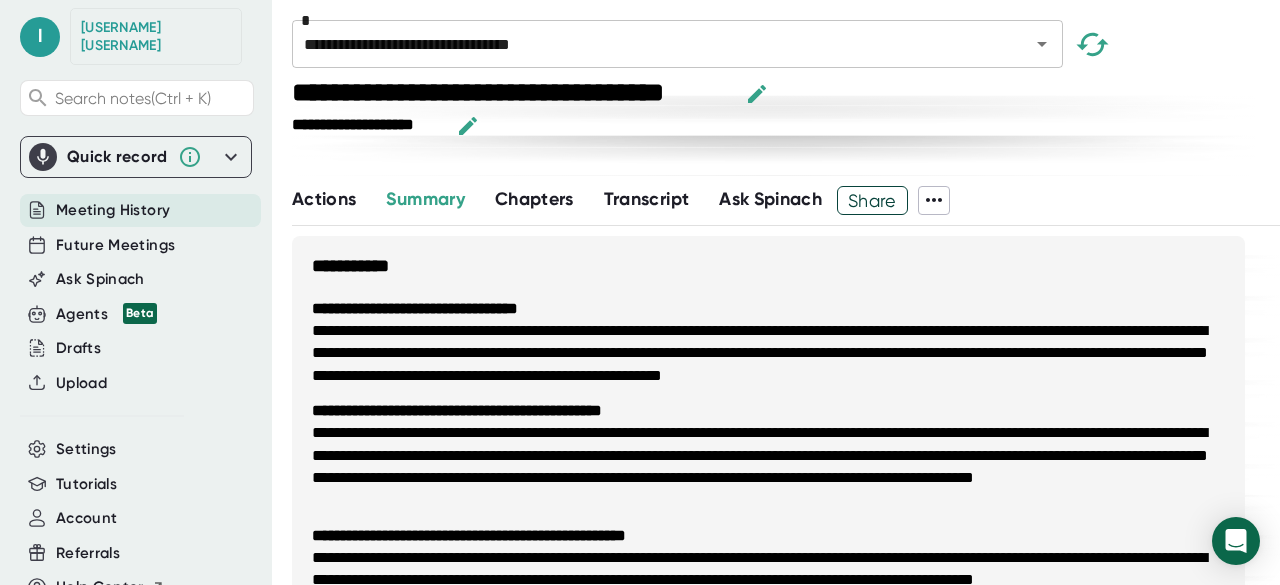 click on "Transcript" at bounding box center (647, 199) 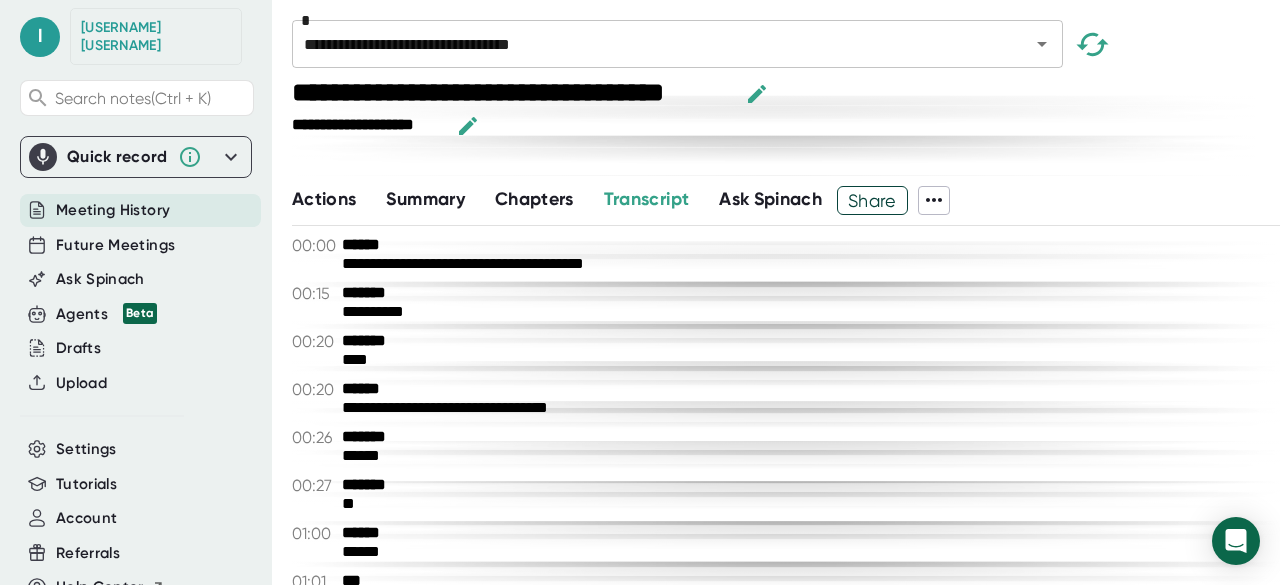 click on "Ask Spinach" at bounding box center (770, 199) 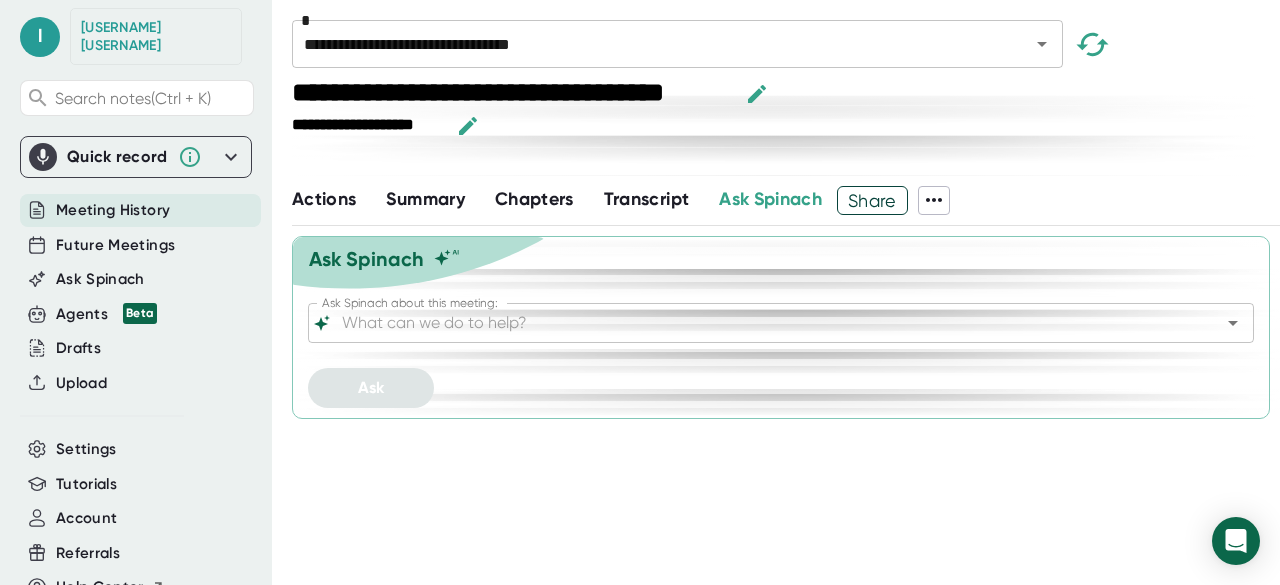 click on "Ask Spinach about this meeting:" at bounding box center (763, 323) 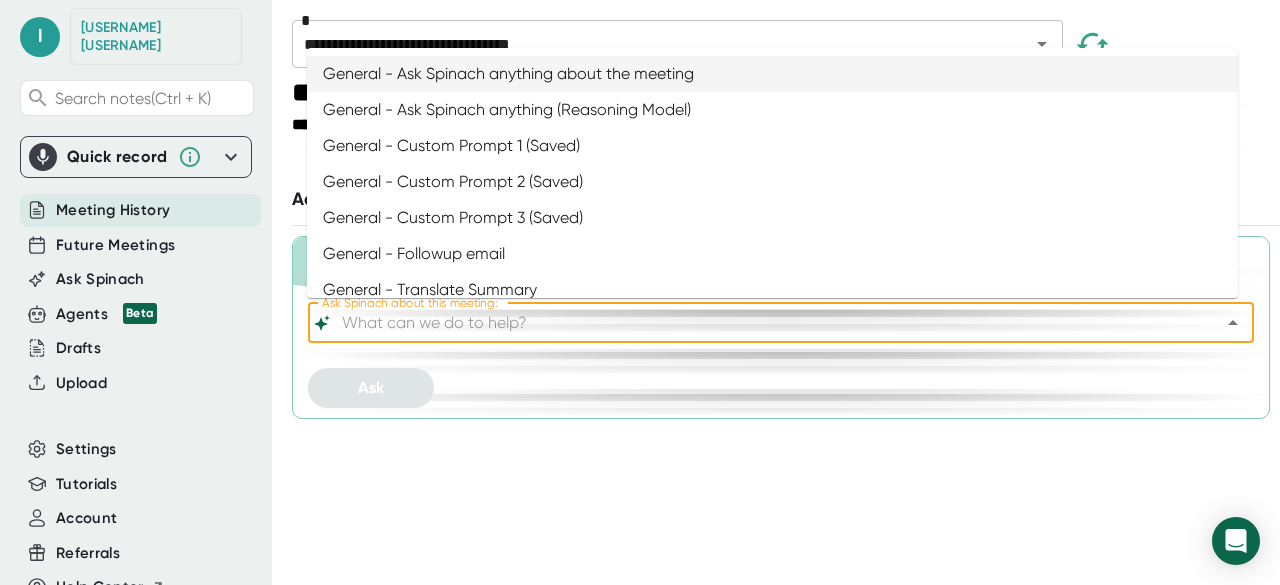 click on "Ask Spinach about this meeting:" at bounding box center [763, 323] 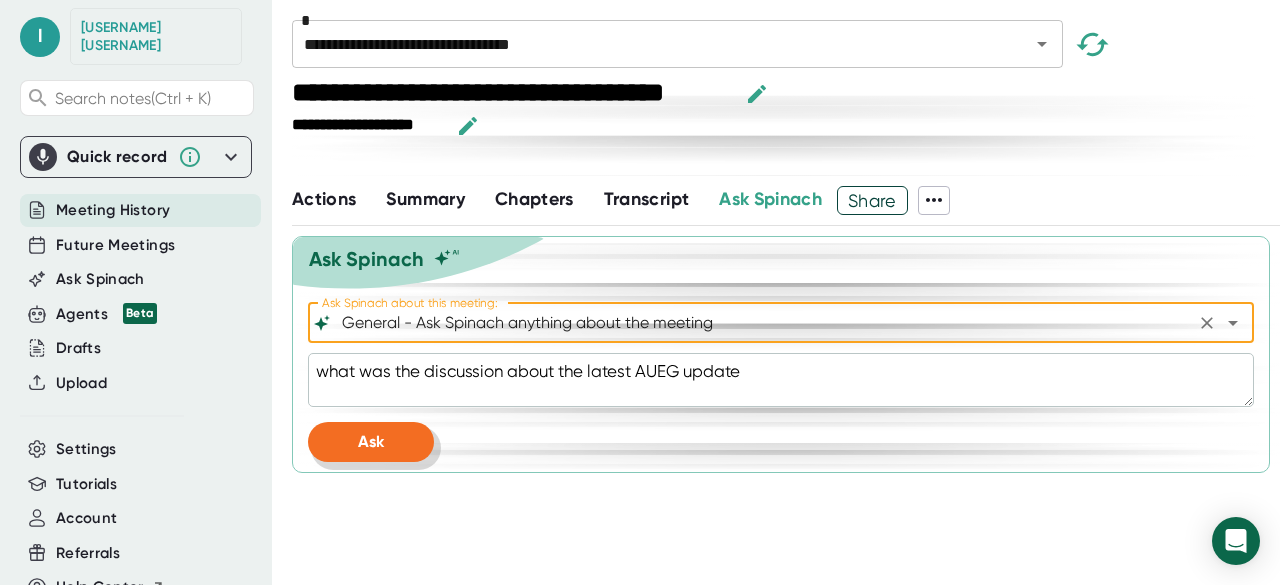 type on "General - Ask Spinach anything about the meeting" 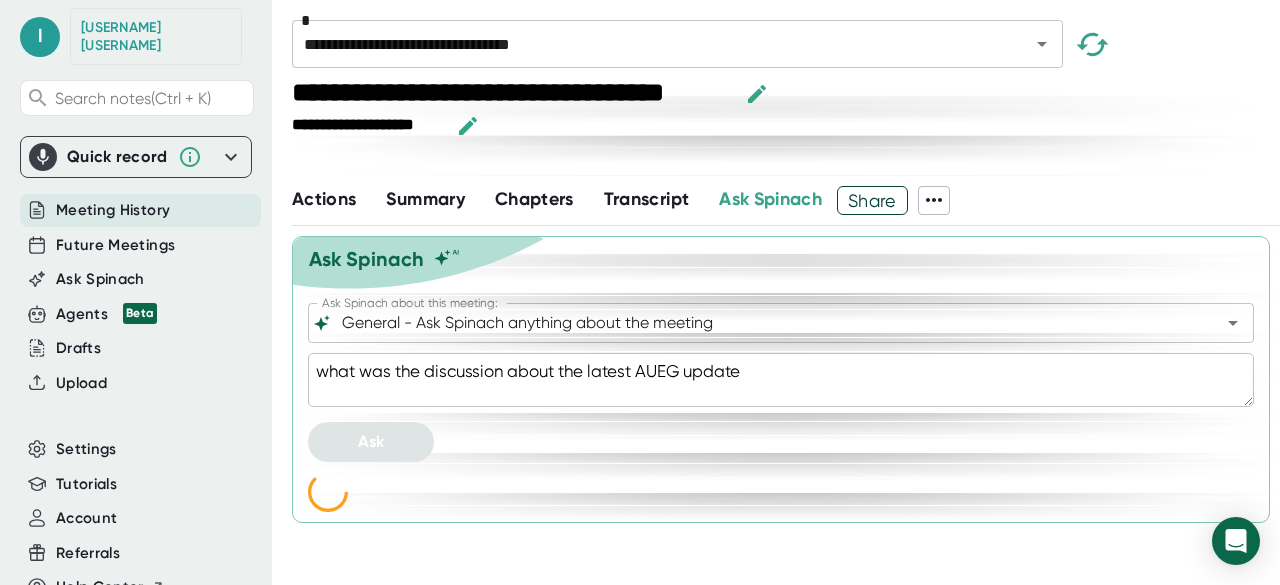 click at bounding box center [773, 161] 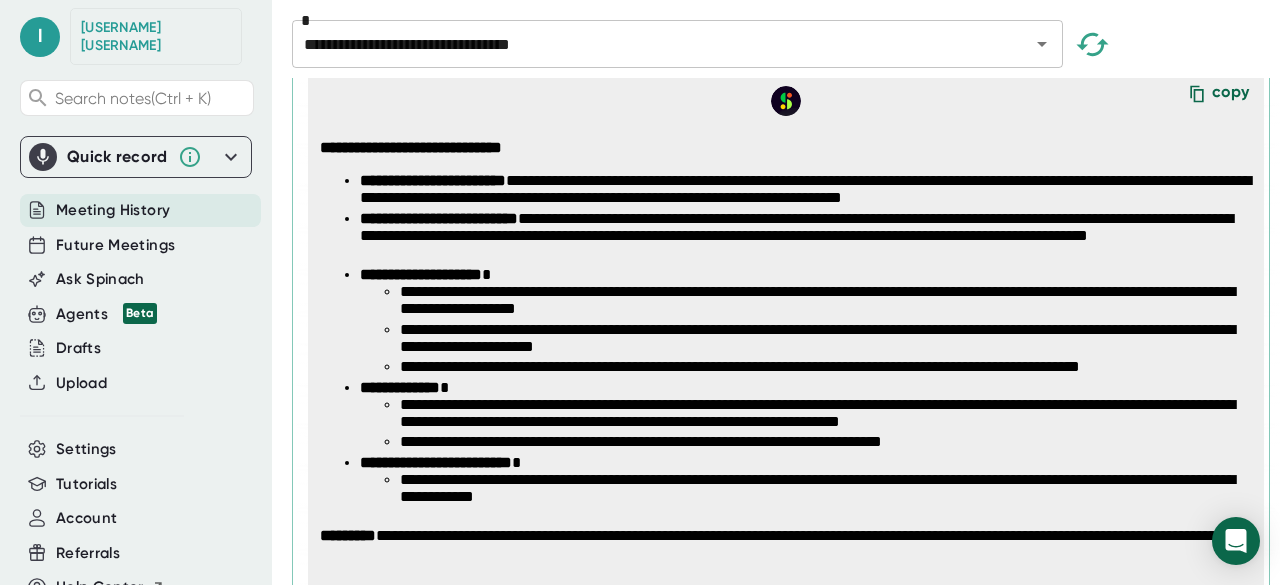 scroll, scrollTop: 440, scrollLeft: 0, axis: vertical 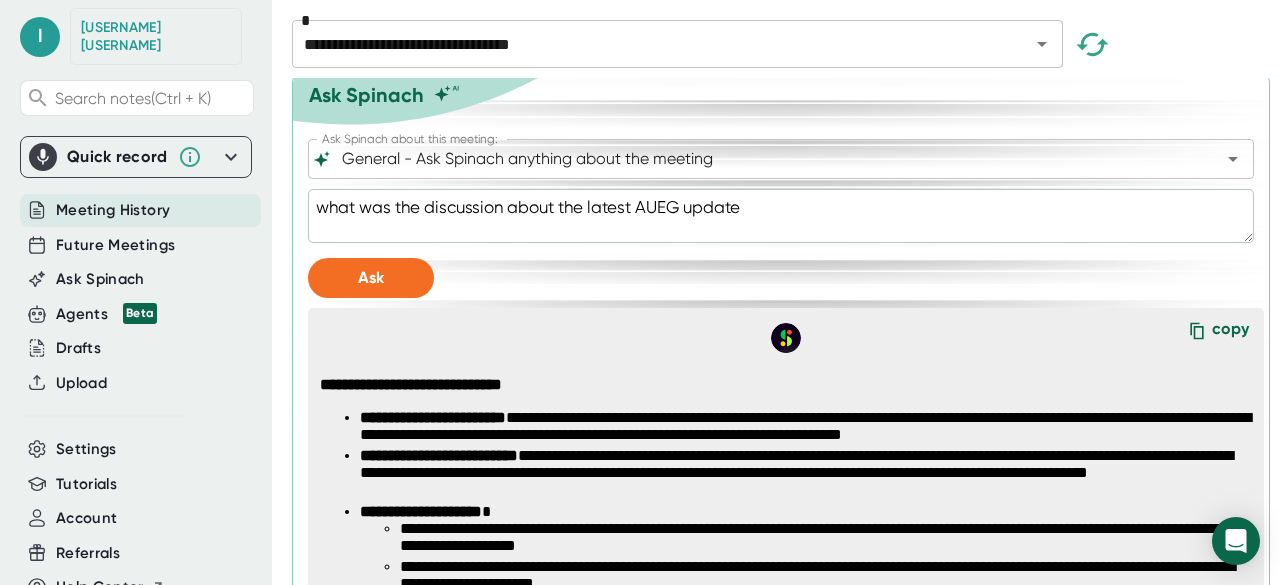click on "what was the discussion about the latest AUEG update" at bounding box center (781, 216) 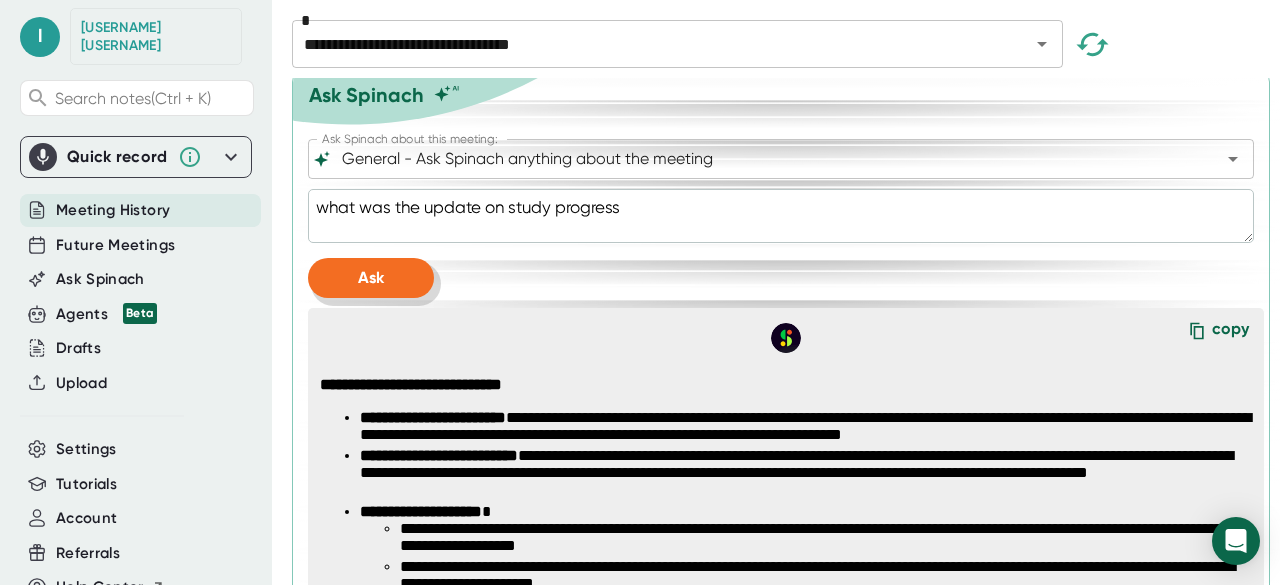 click on "Ask" at bounding box center [371, 278] 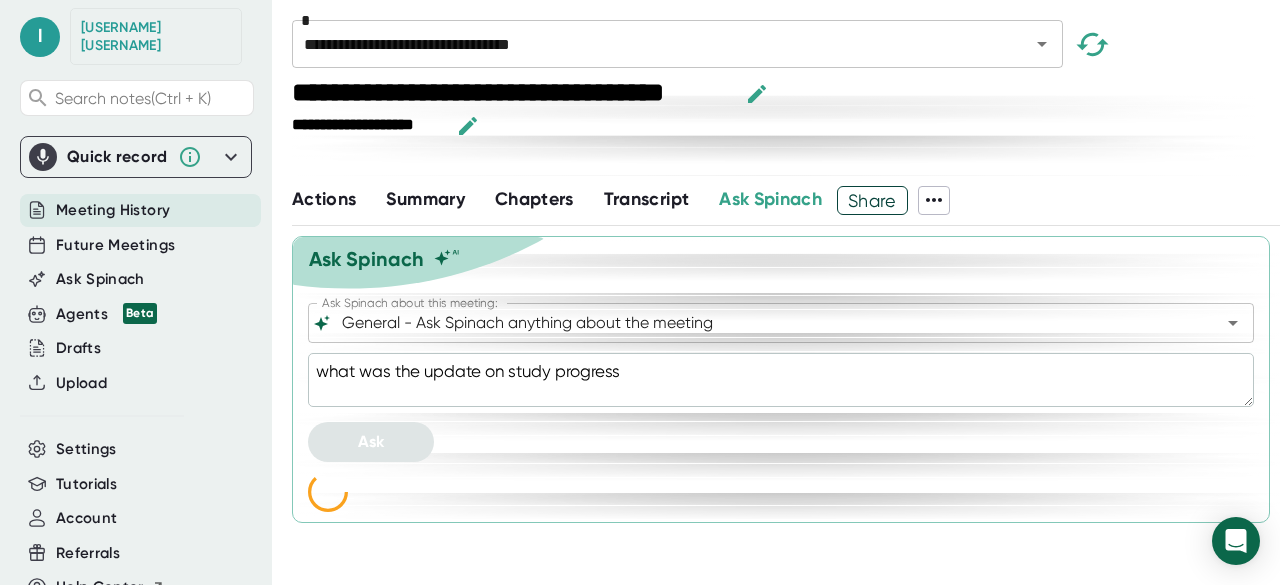 scroll, scrollTop: 0, scrollLeft: 0, axis: both 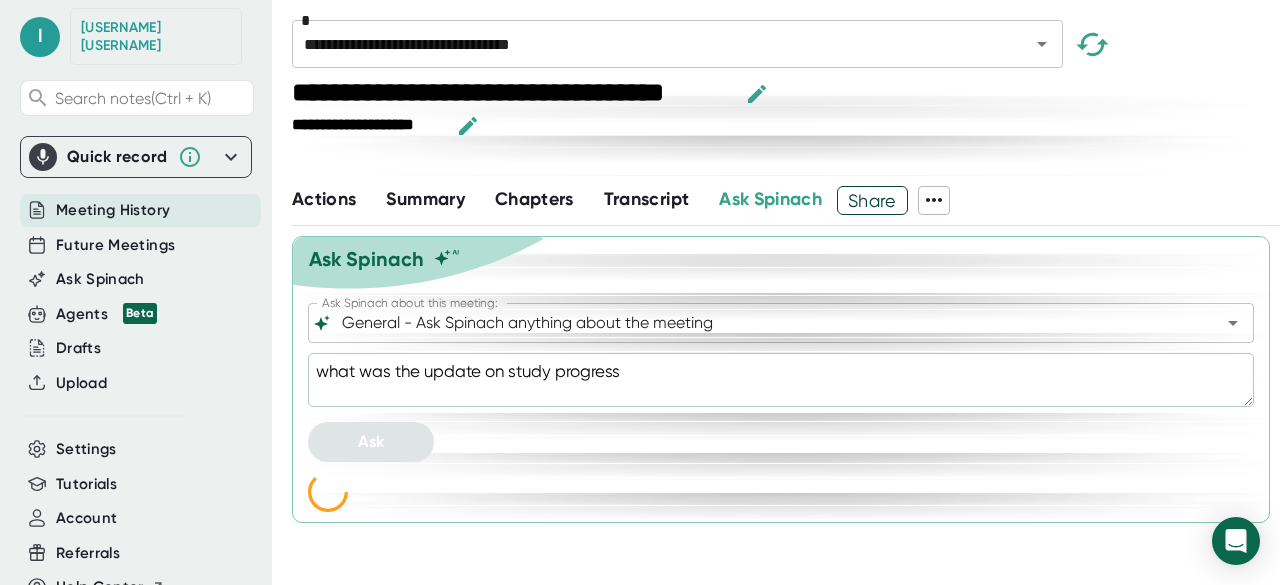 click on "**********" at bounding box center [773, 126] 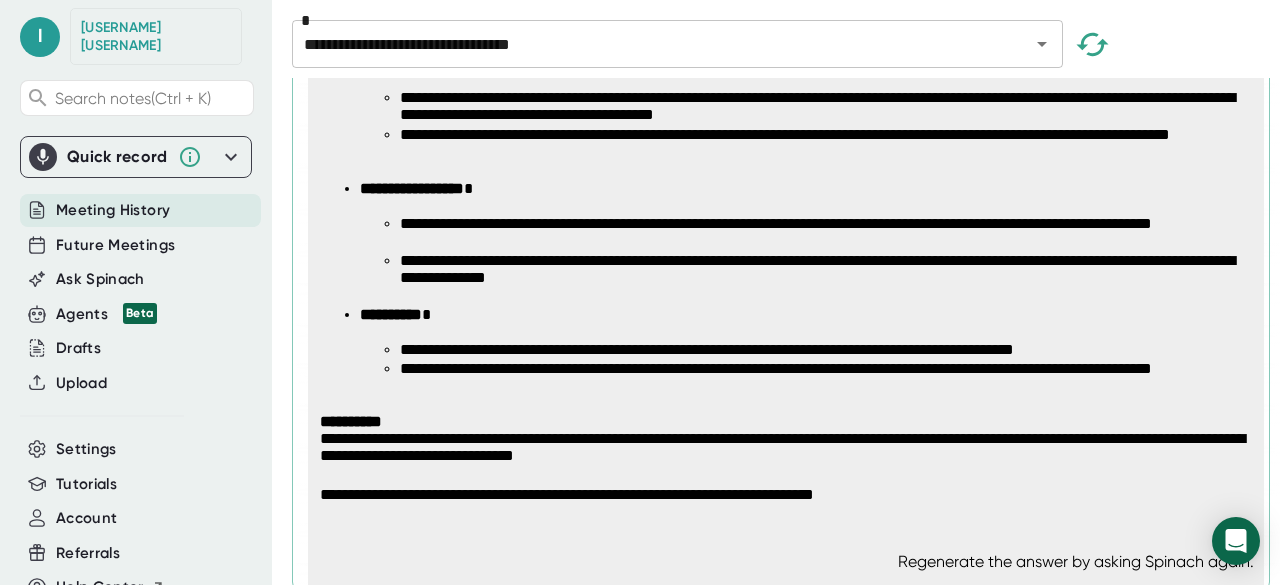 scroll, scrollTop: 1099, scrollLeft: 0, axis: vertical 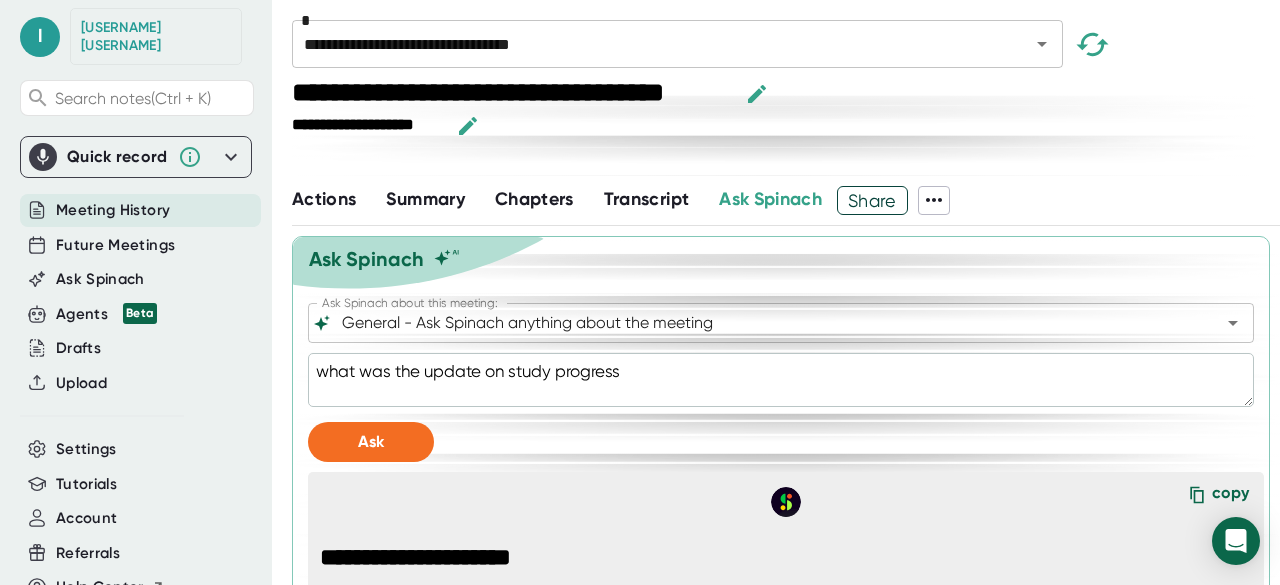 drag, startPoint x: 645, startPoint y: 364, endPoint x: 503, endPoint y: 365, distance: 142.00352 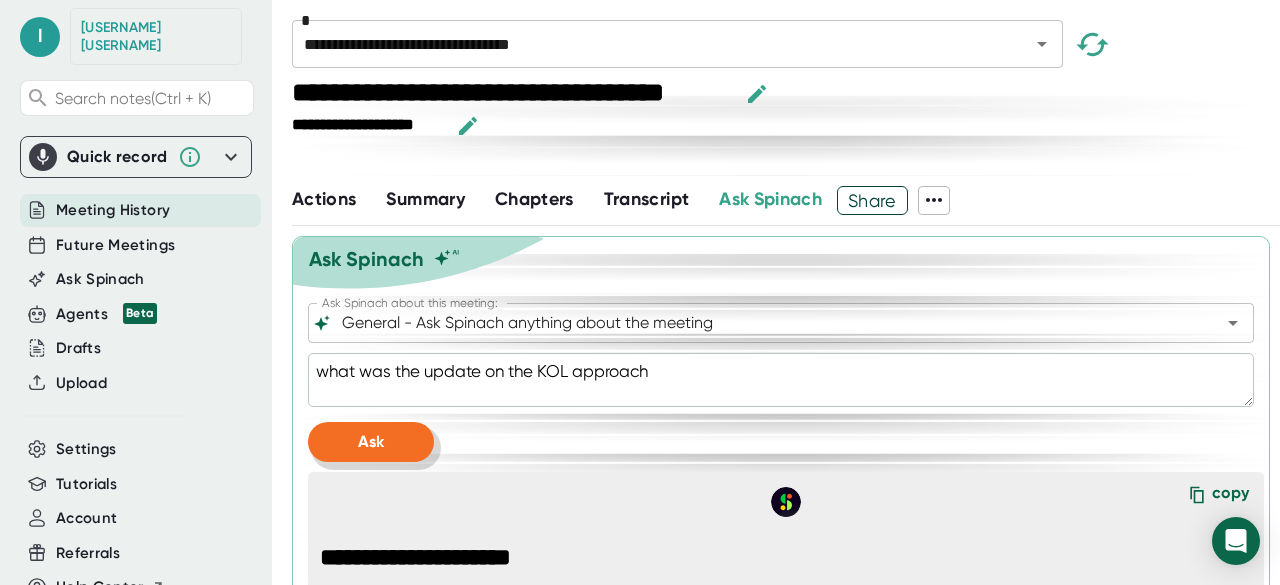 click on "Ask" at bounding box center [371, 442] 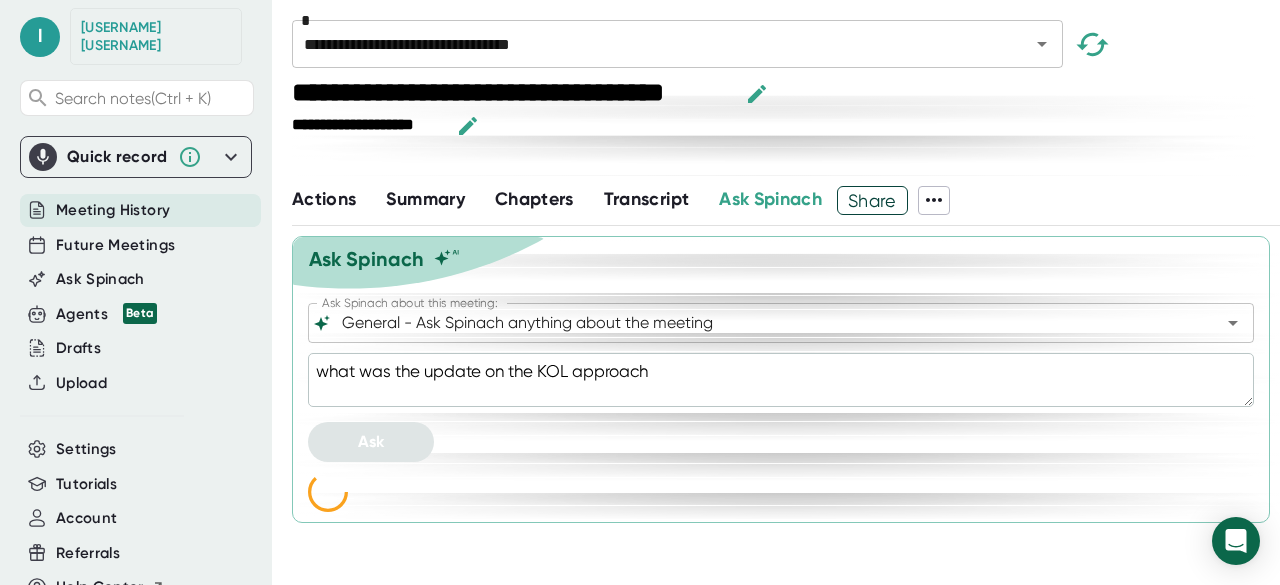 click at bounding box center [773, 161] 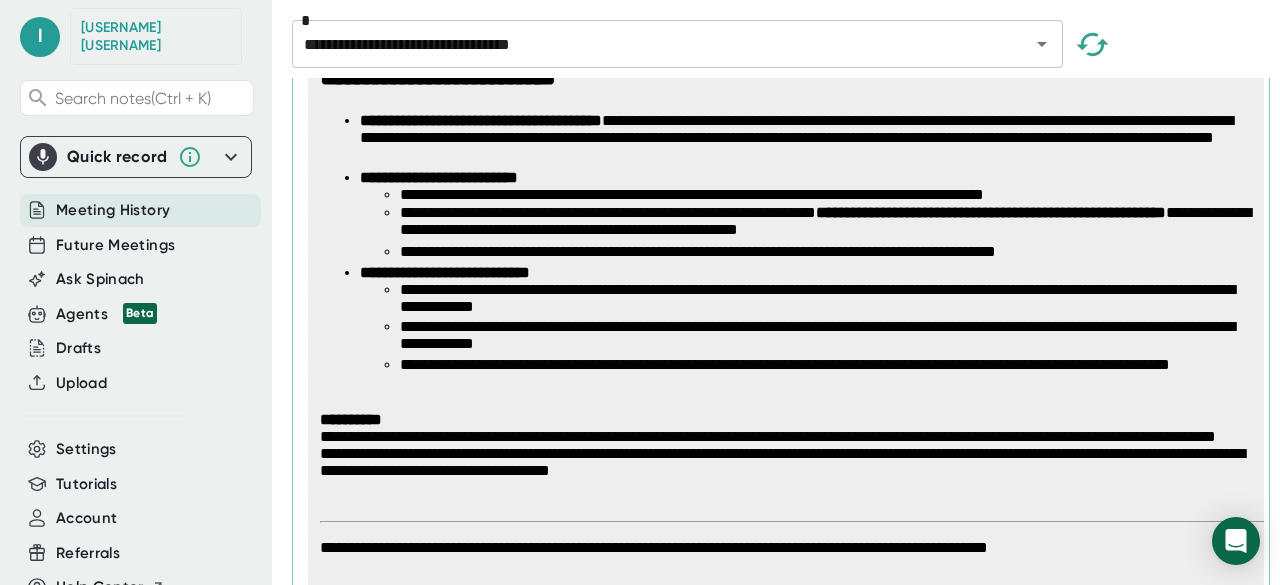 scroll, scrollTop: 548, scrollLeft: 0, axis: vertical 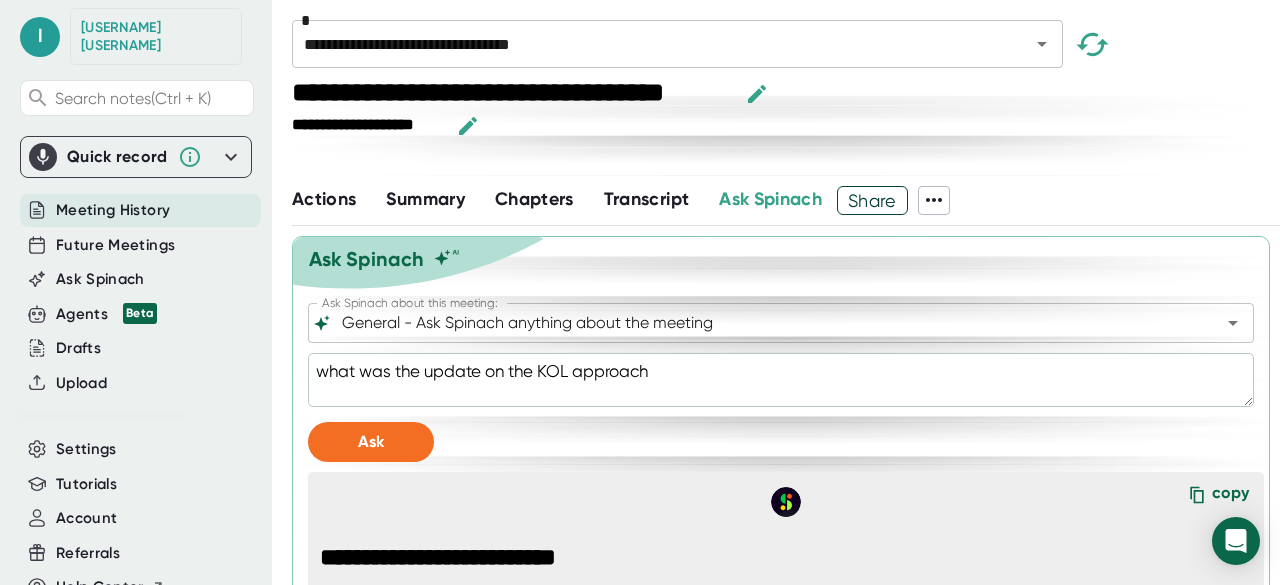 click at bounding box center [773, 161] 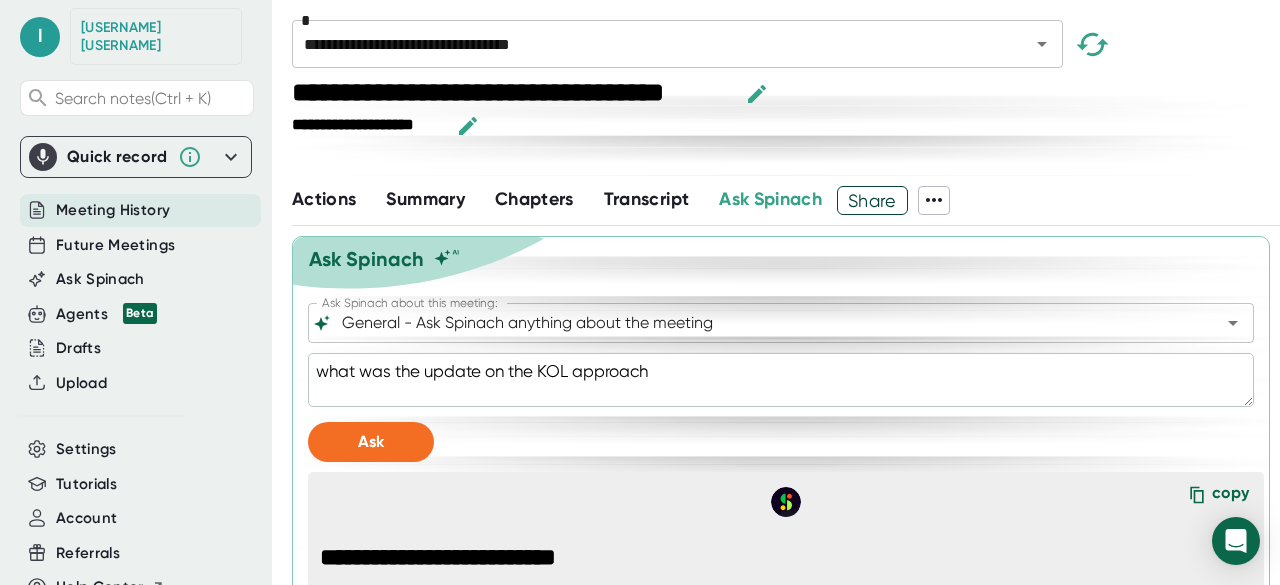 drag, startPoint x: 683, startPoint y: 377, endPoint x: 364, endPoint y: 377, distance: 319 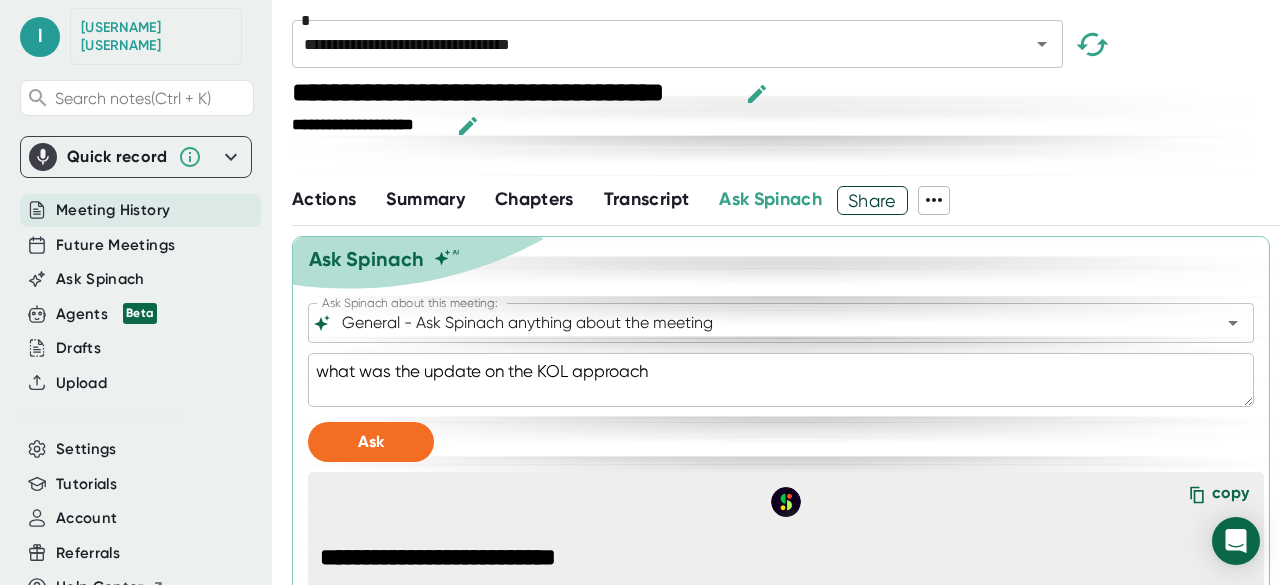 click on "what was the update on the KOL approach" at bounding box center (781, 380) 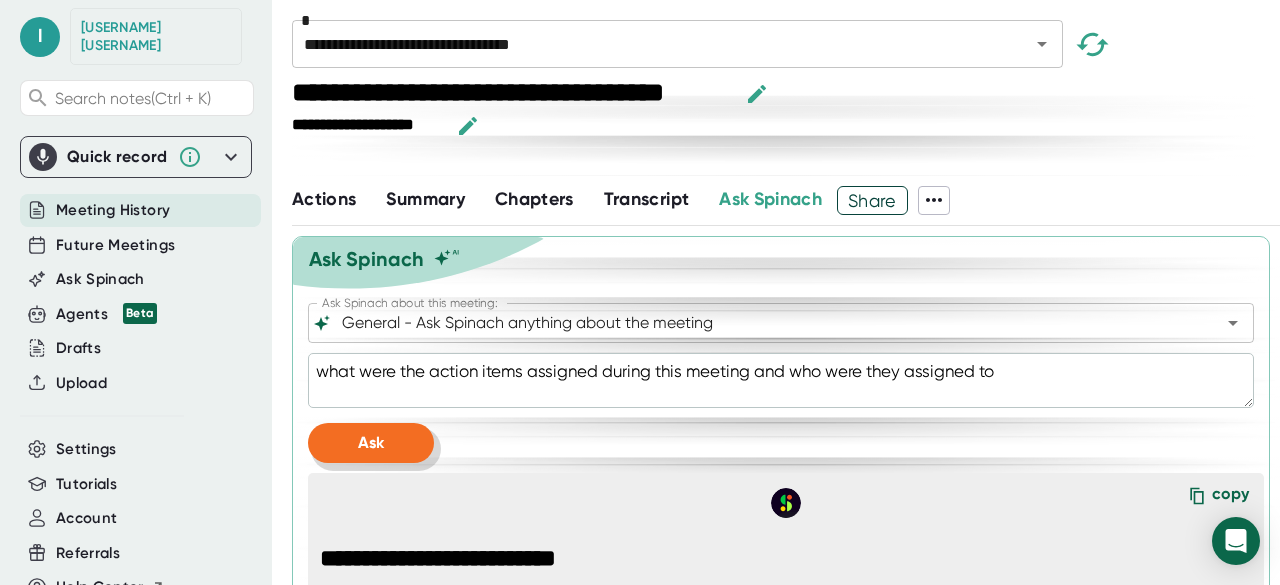 type on "what were the action items assigned during this meeting and who were they assigned to" 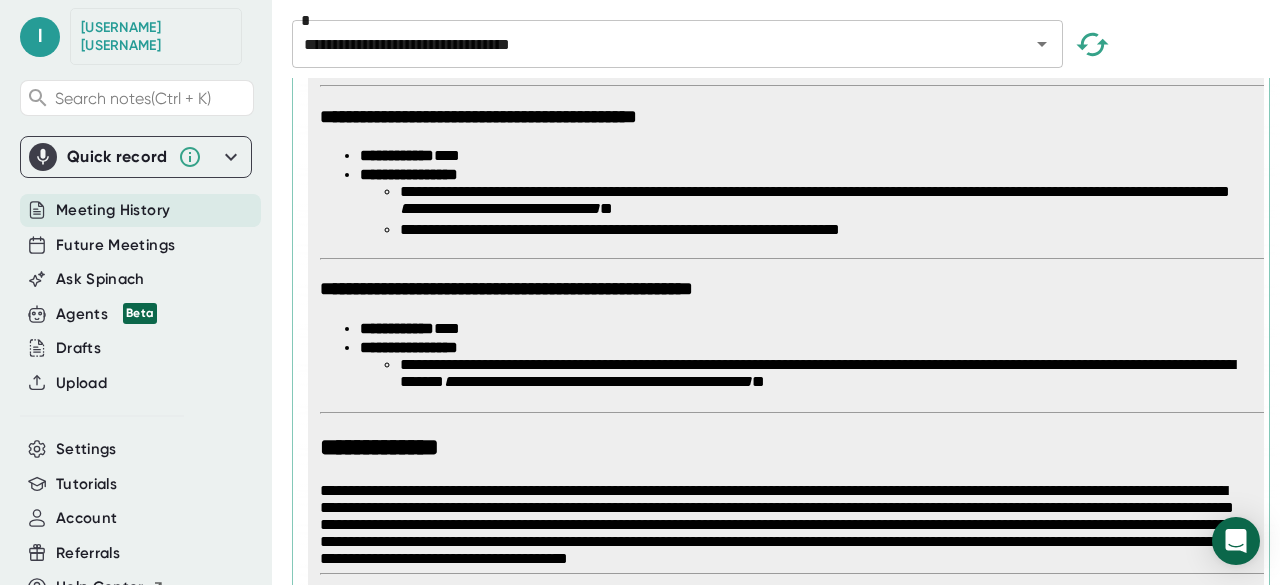 scroll, scrollTop: 1291, scrollLeft: 0, axis: vertical 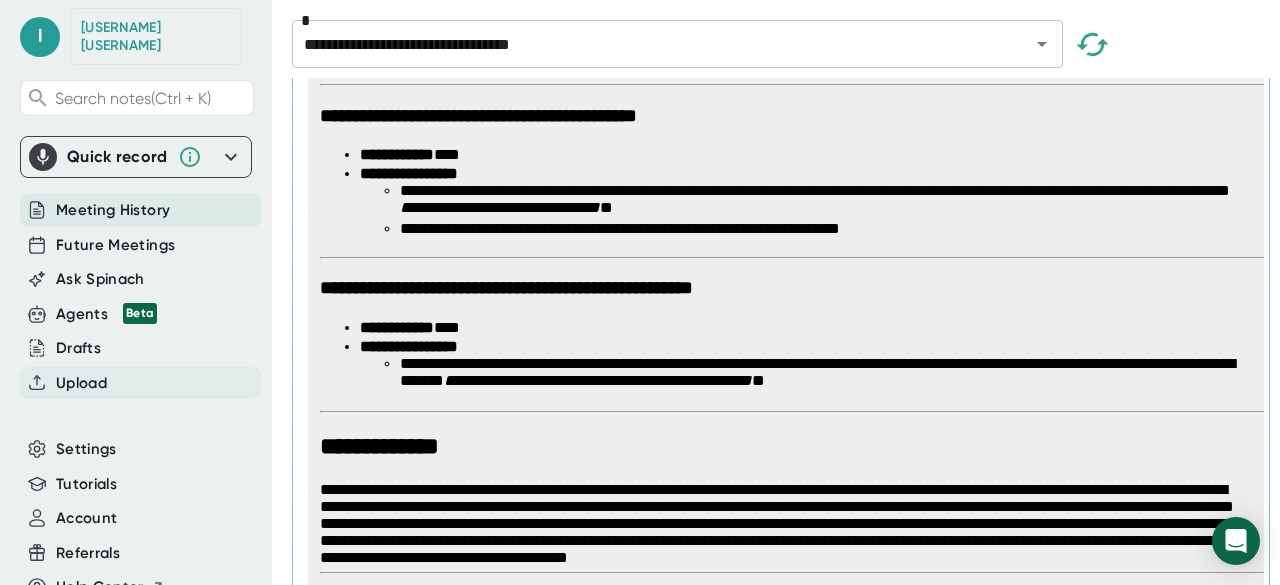 click on "Upload" at bounding box center (113, 210) 